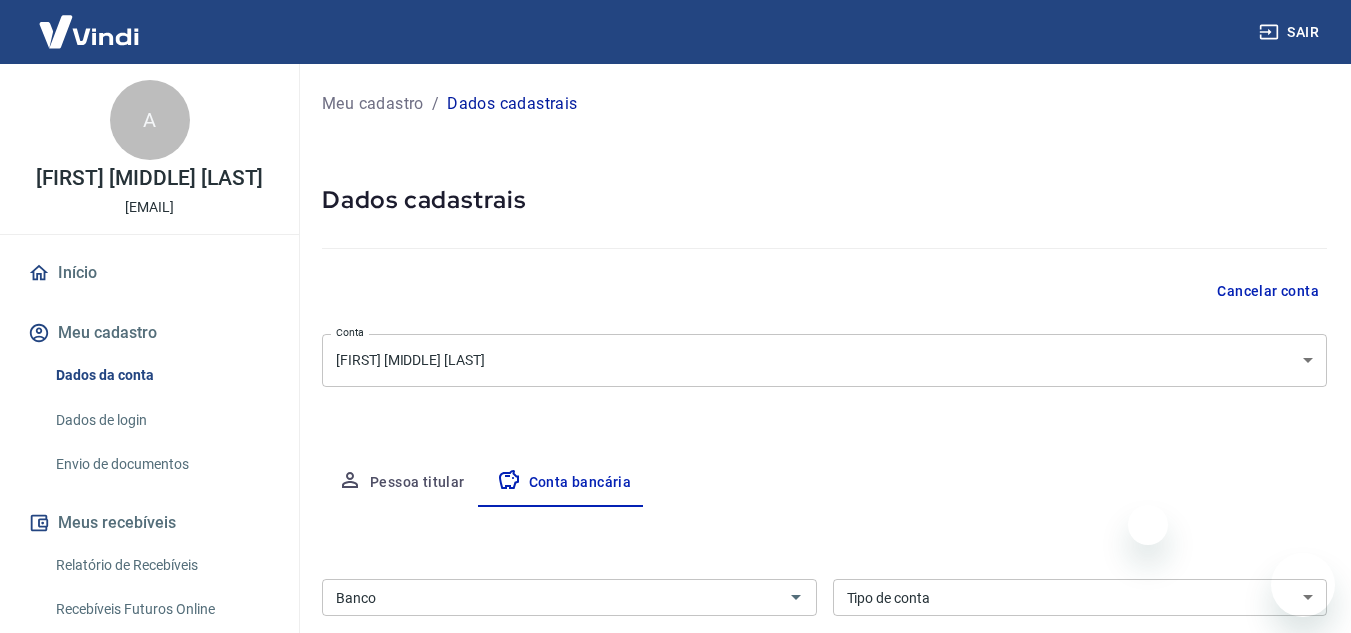 scroll, scrollTop: 326, scrollLeft: 0, axis: vertical 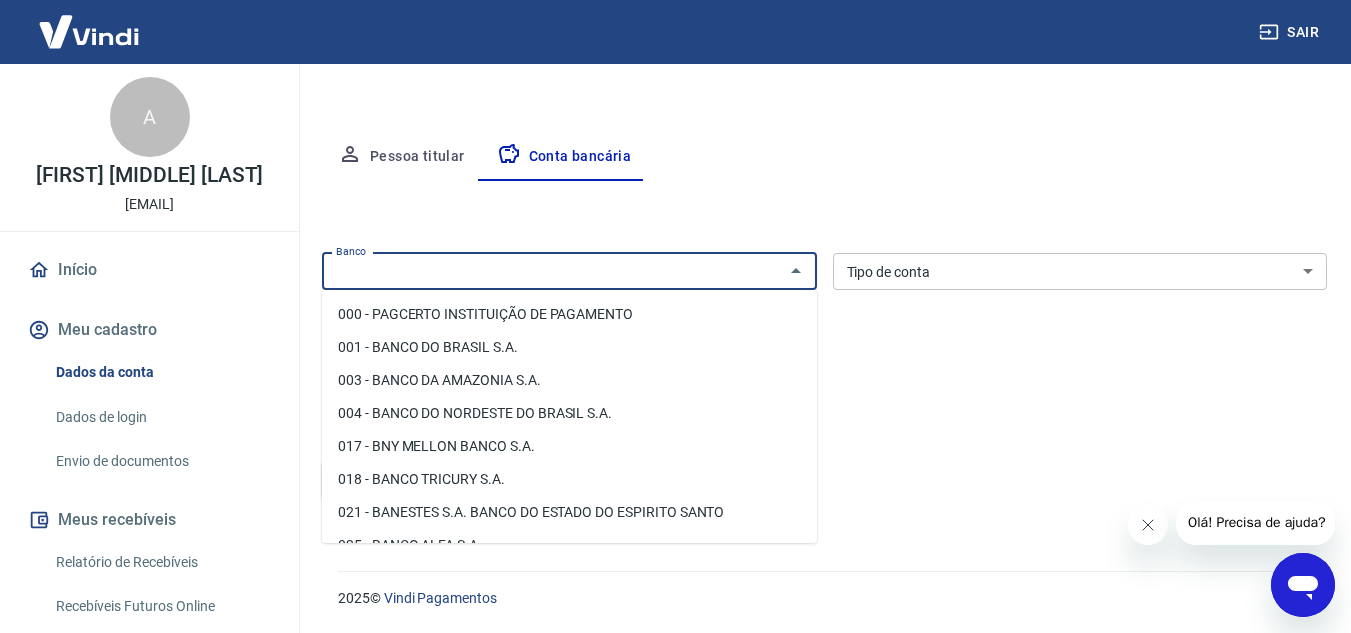 click on "Banco" at bounding box center [553, 271] 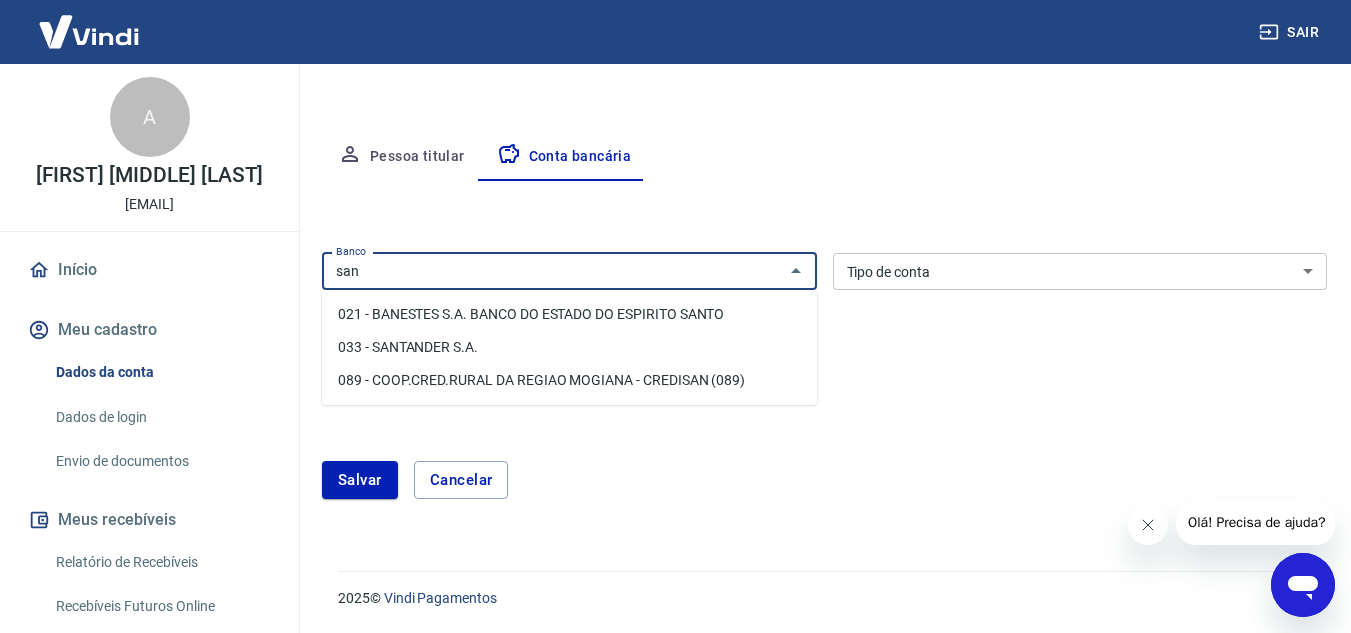 click on "033 - SANTANDER S.A." at bounding box center [569, 347] 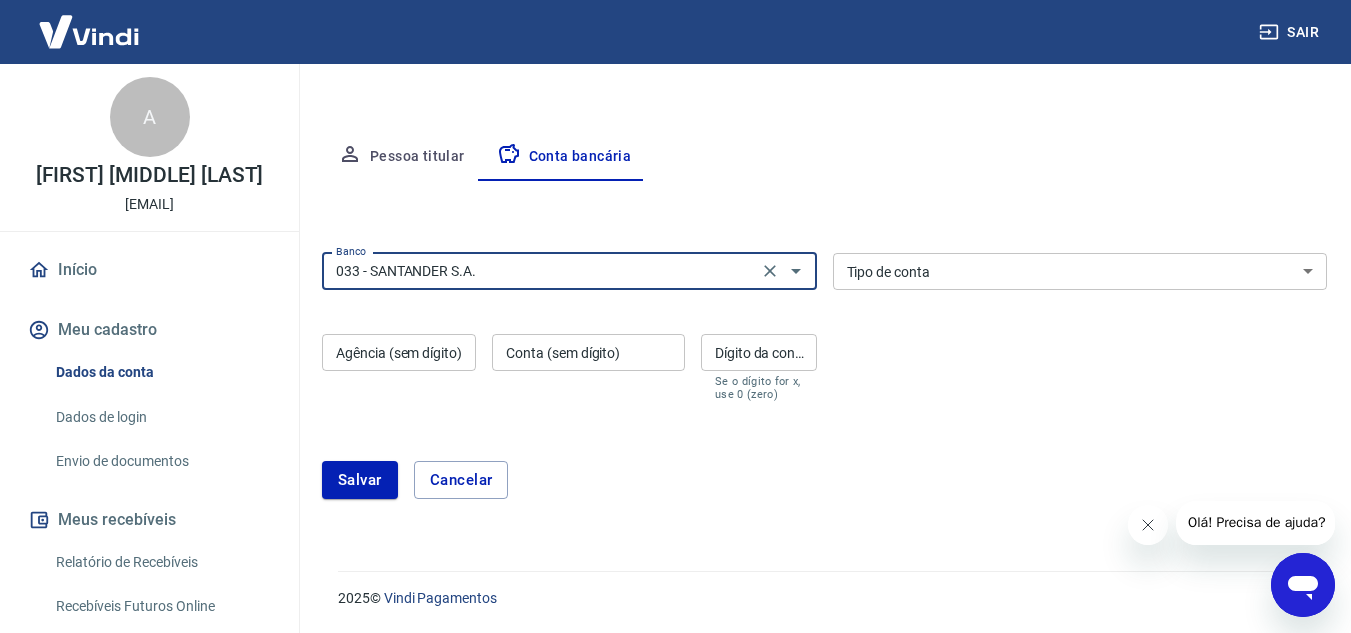 type on "033 - SANTANDER S.A." 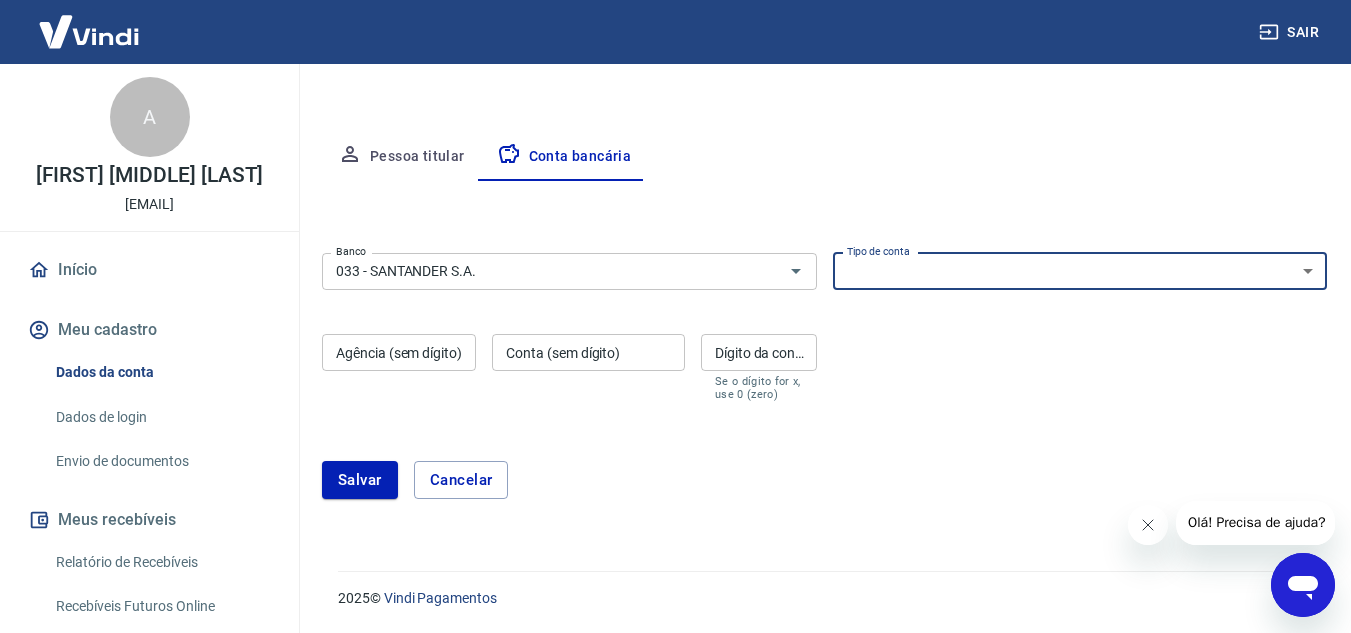 click on "Conta Corrente Conta Poupança" at bounding box center (1080, 271) 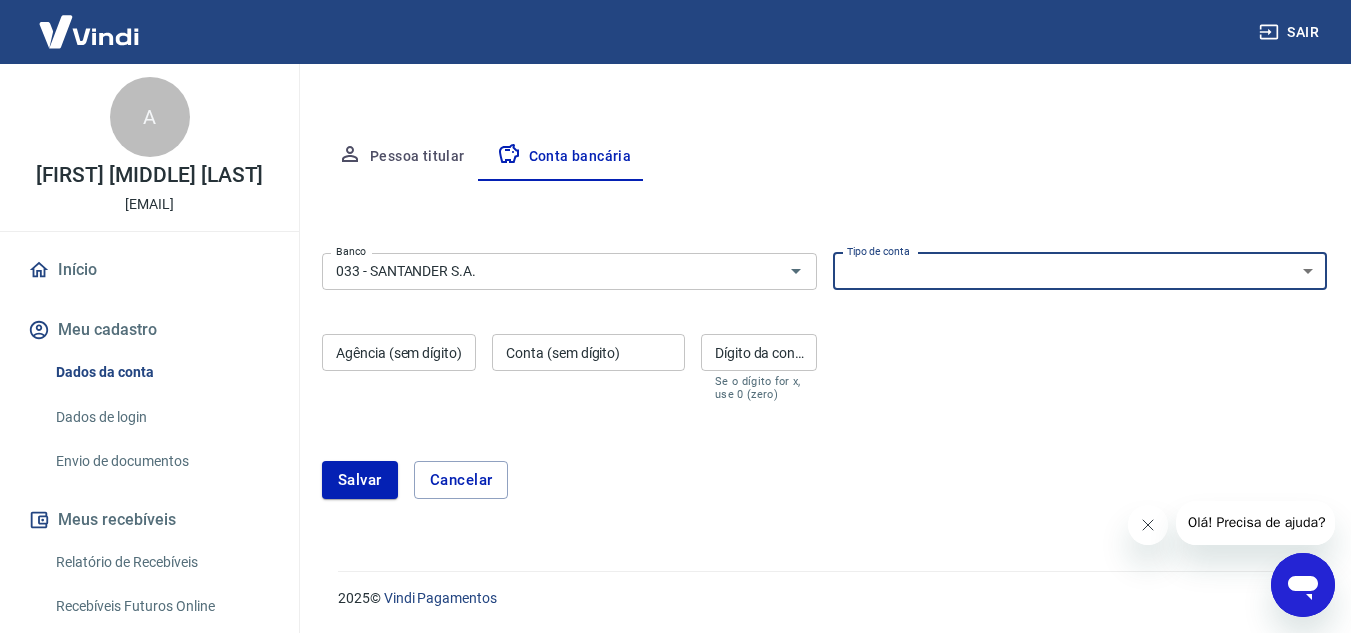 select on "1" 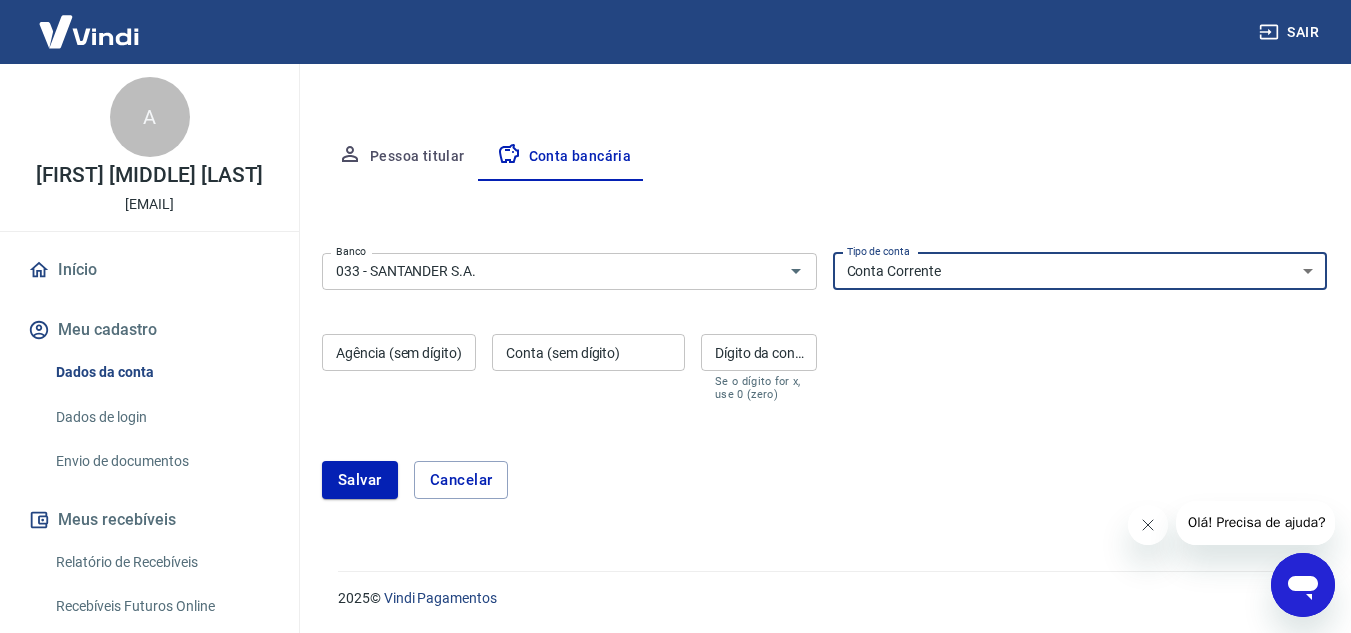 click on "Conta Corrente Conta Poupança" at bounding box center (1080, 271) 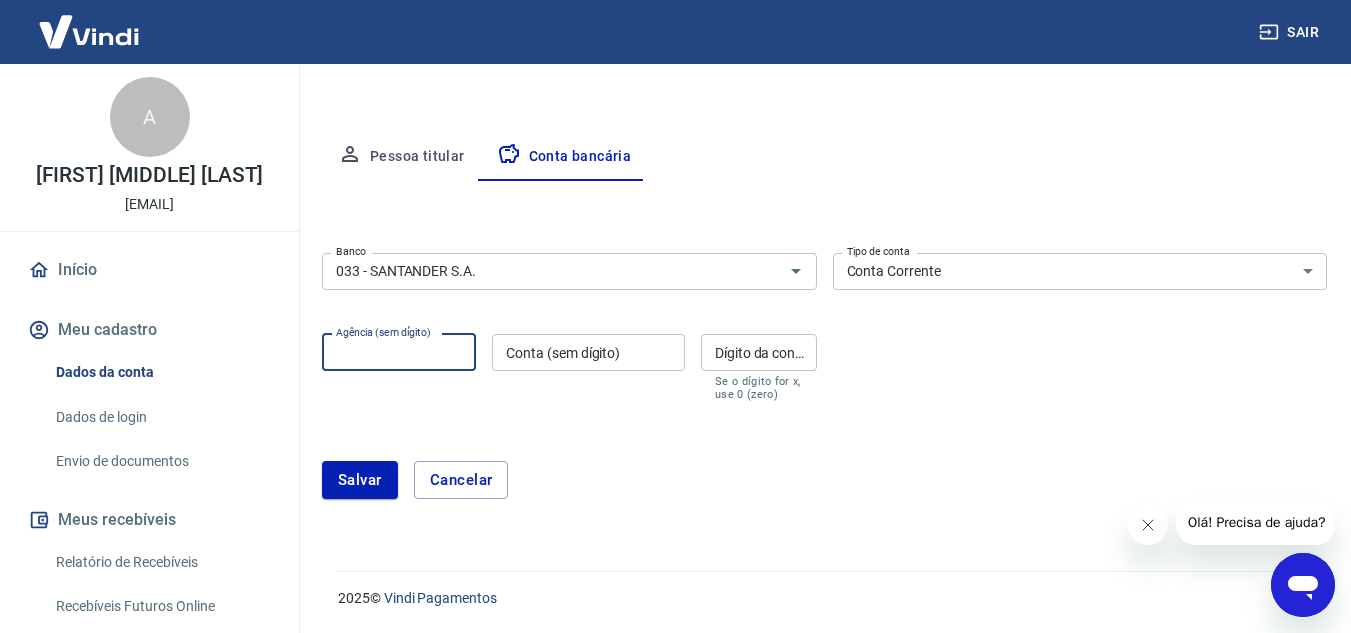 click on "Agência (sem dígito)" at bounding box center [399, 352] 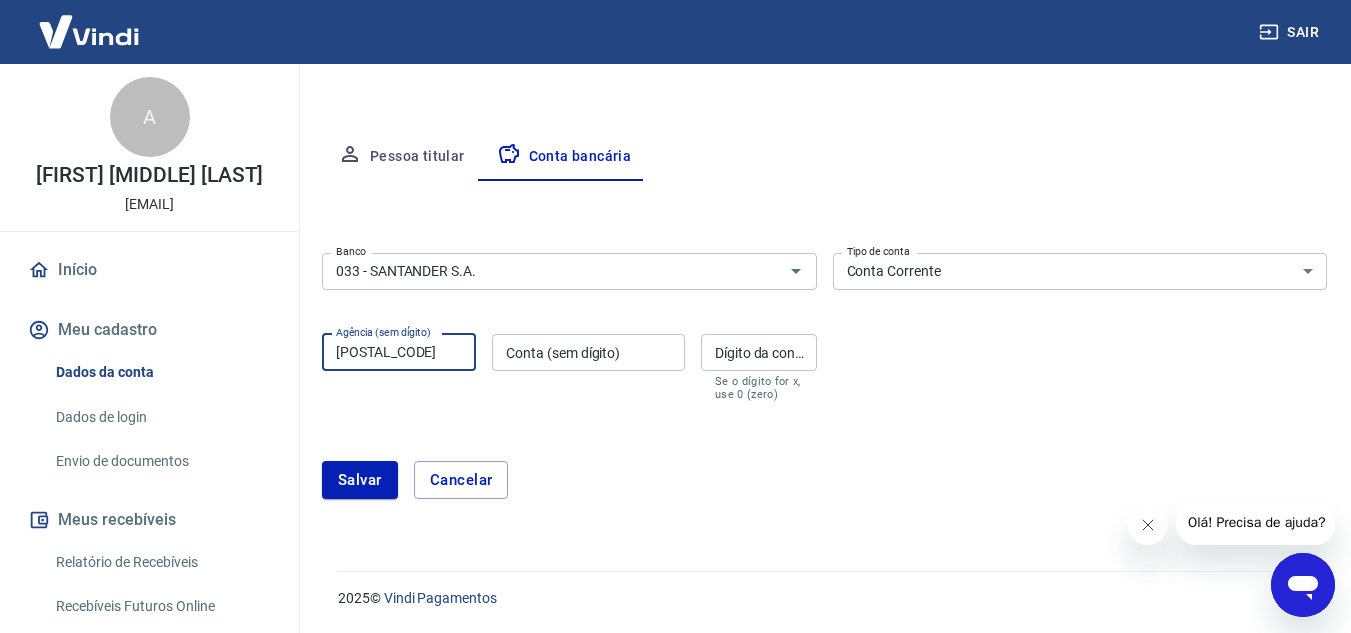 type on "[POSTAL_CODE]" 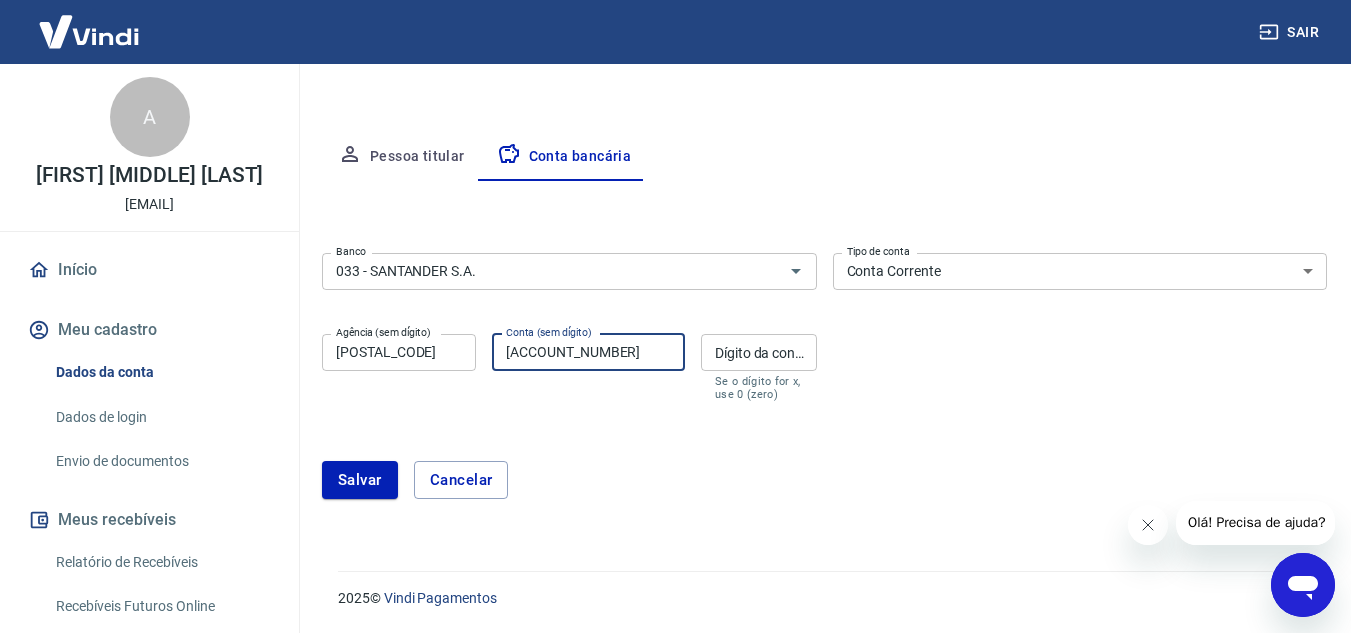 type on "[ACCOUNT_NUMBER]" 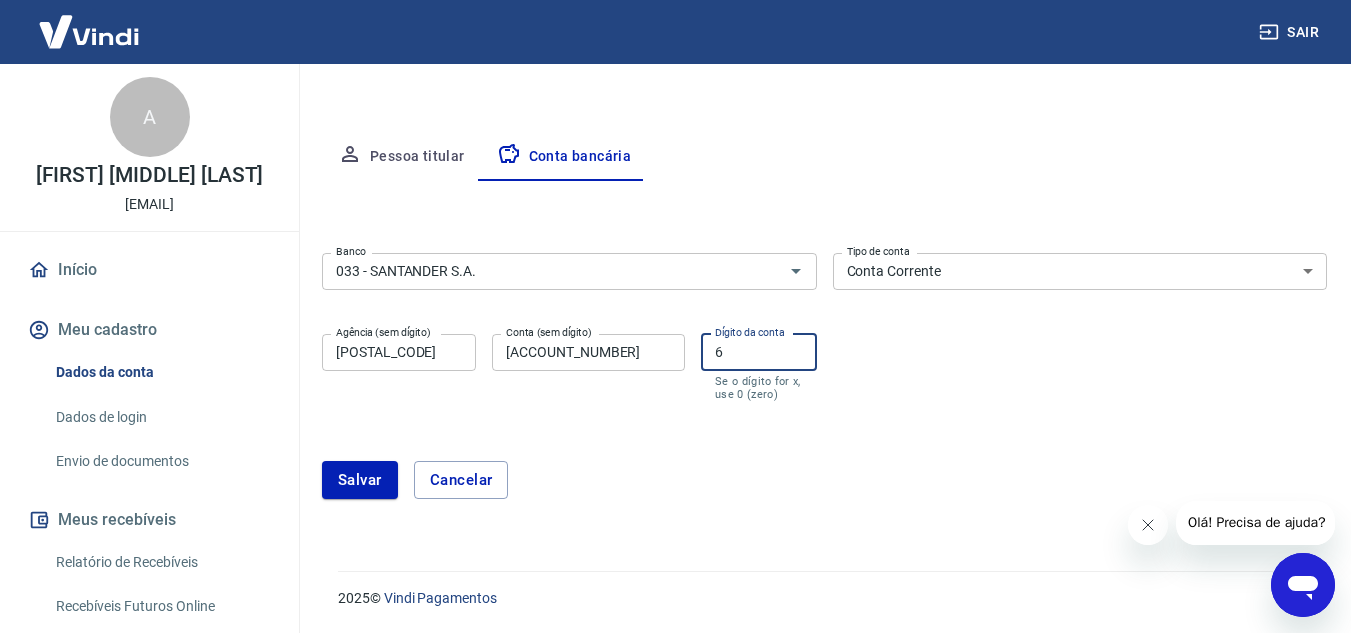 type on "6" 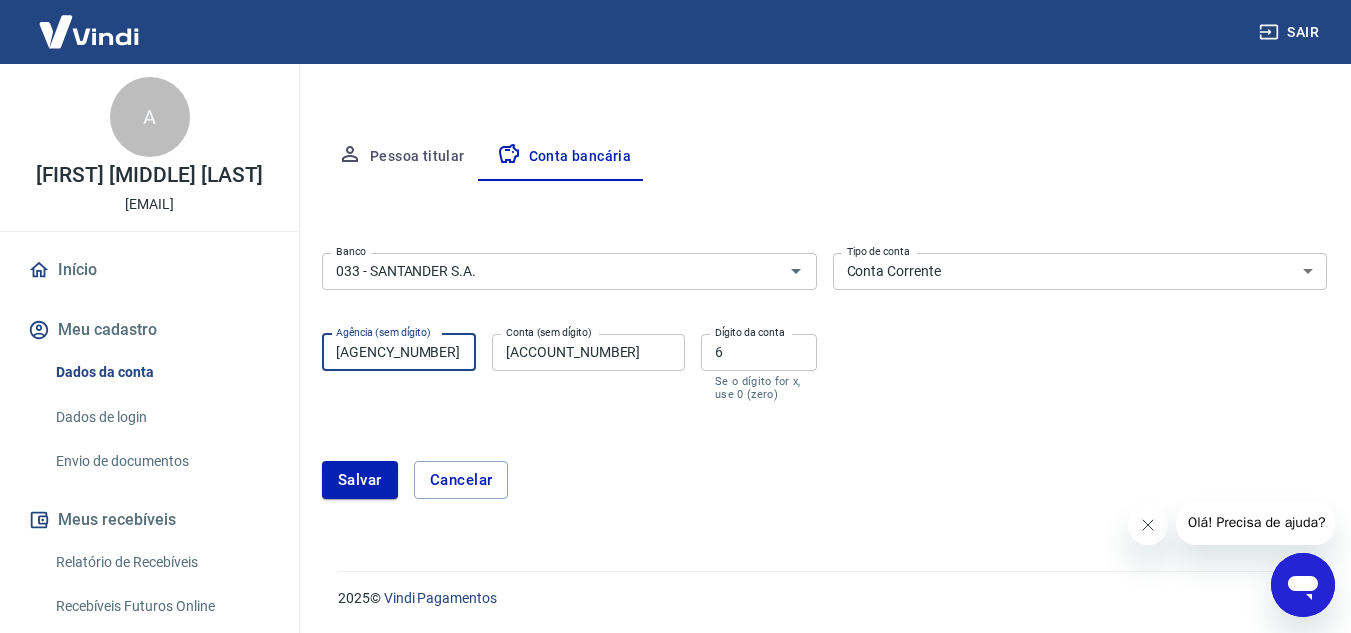 type on "4048" 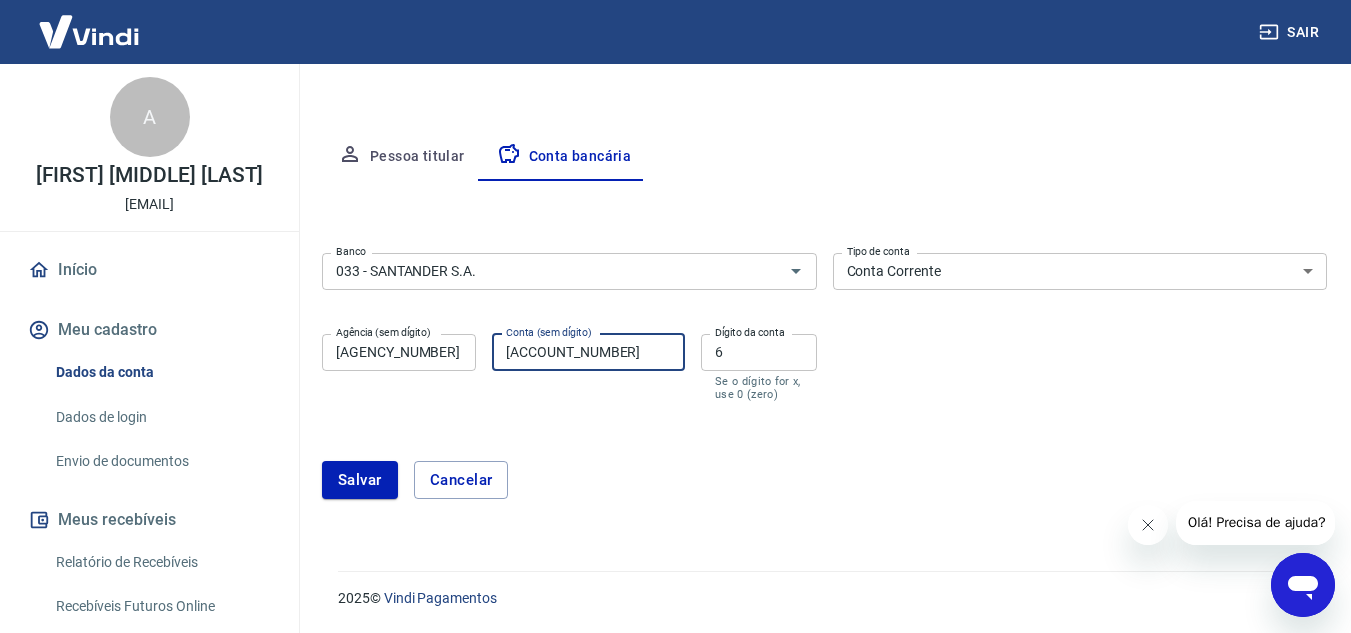 click on "13004718" at bounding box center (588, 352) 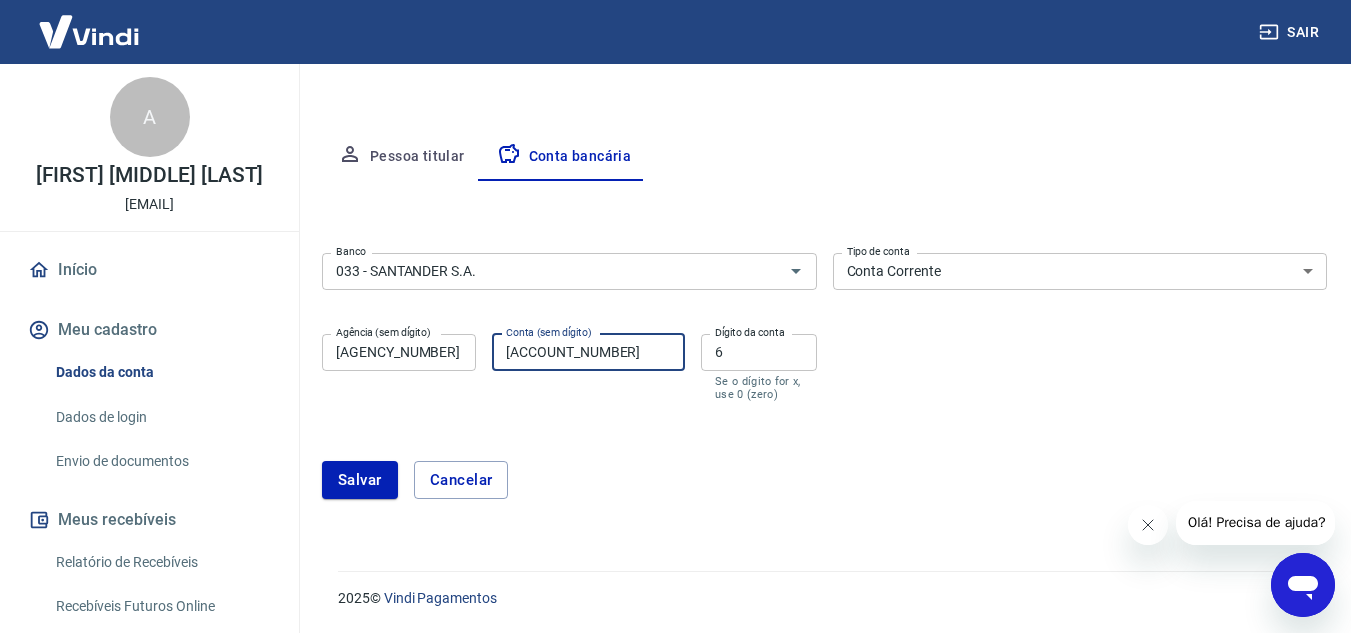 click on "Banco 033 - SANTANDER S.A. Banco Tipo de conta Conta Corrente Conta Poupança Tipo de conta Agência (sem dígito) 4048 Agência (sem dígito) Conta (sem dígito) 13004718 Conta (sem dígito) Dígito da conta 6 Dígito da conta Se o dígito for x, use 0 (zero) Atenção Ao cadastrar uma nova conta bancária, faremos um crédito de valor simbólico na conta bancária informada. Este crédito é apenas para verificação de segurança e será feito automaticamente após a alteração da conta. Salvar Cancelar" at bounding box center [824, 384] 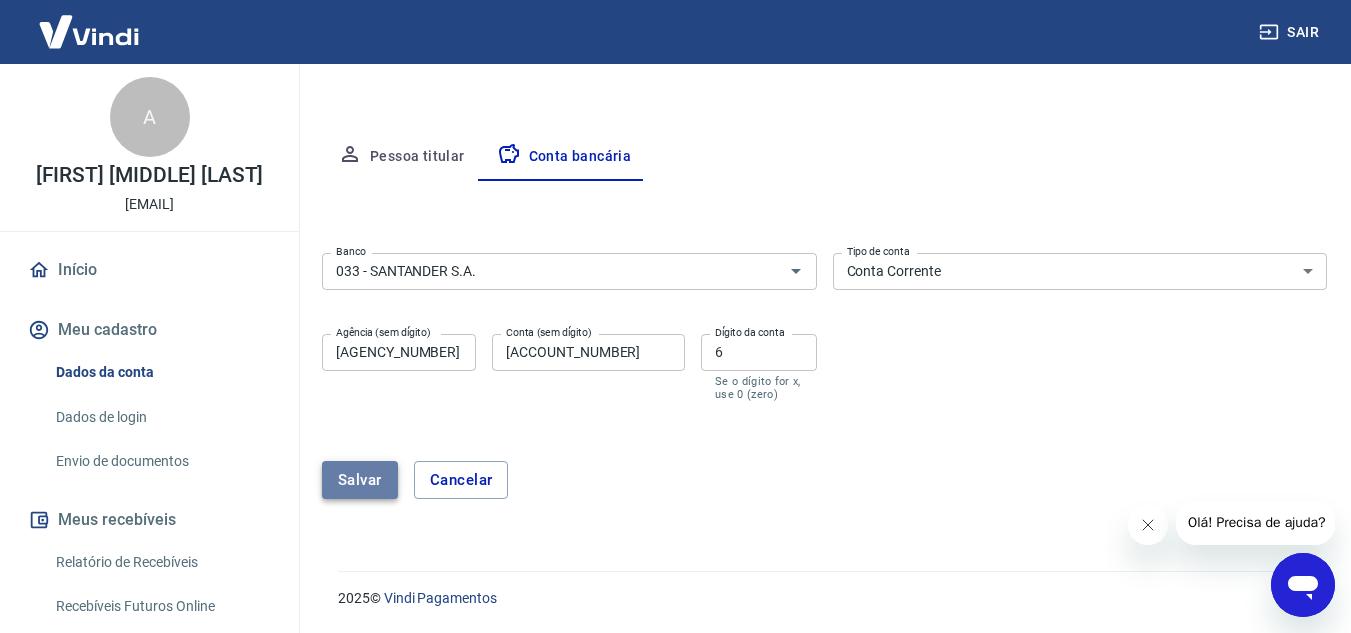 click on "Salvar" at bounding box center [360, 480] 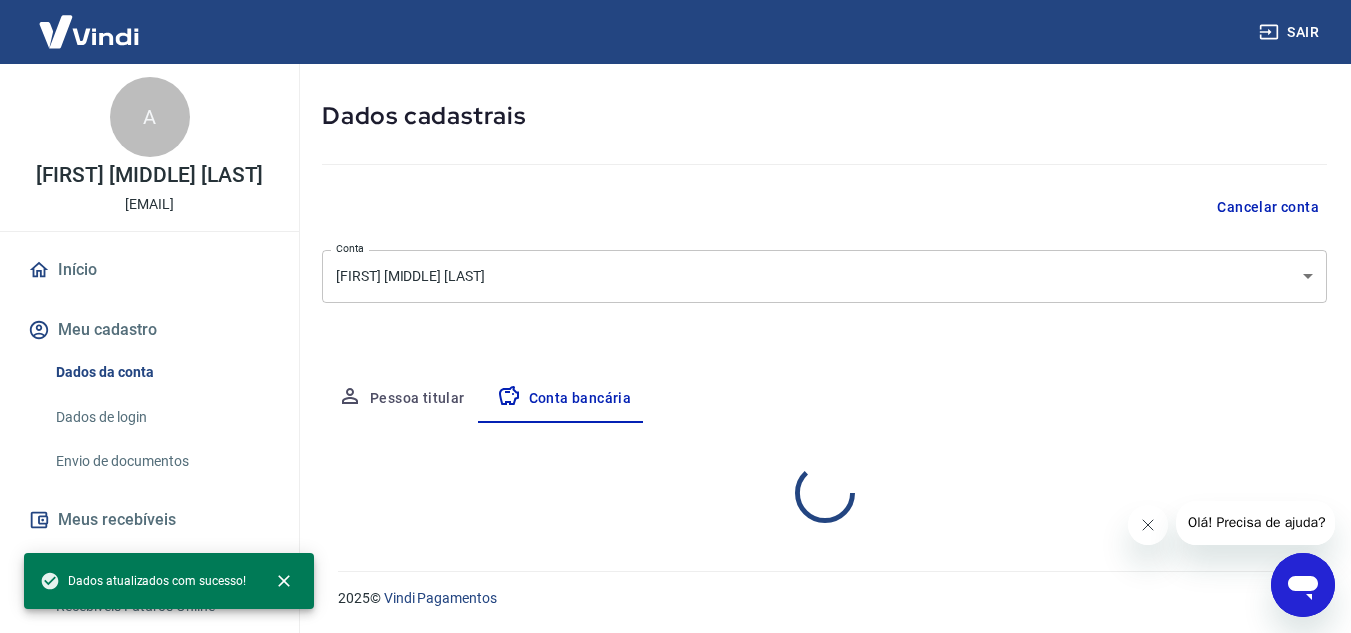 select on "1" 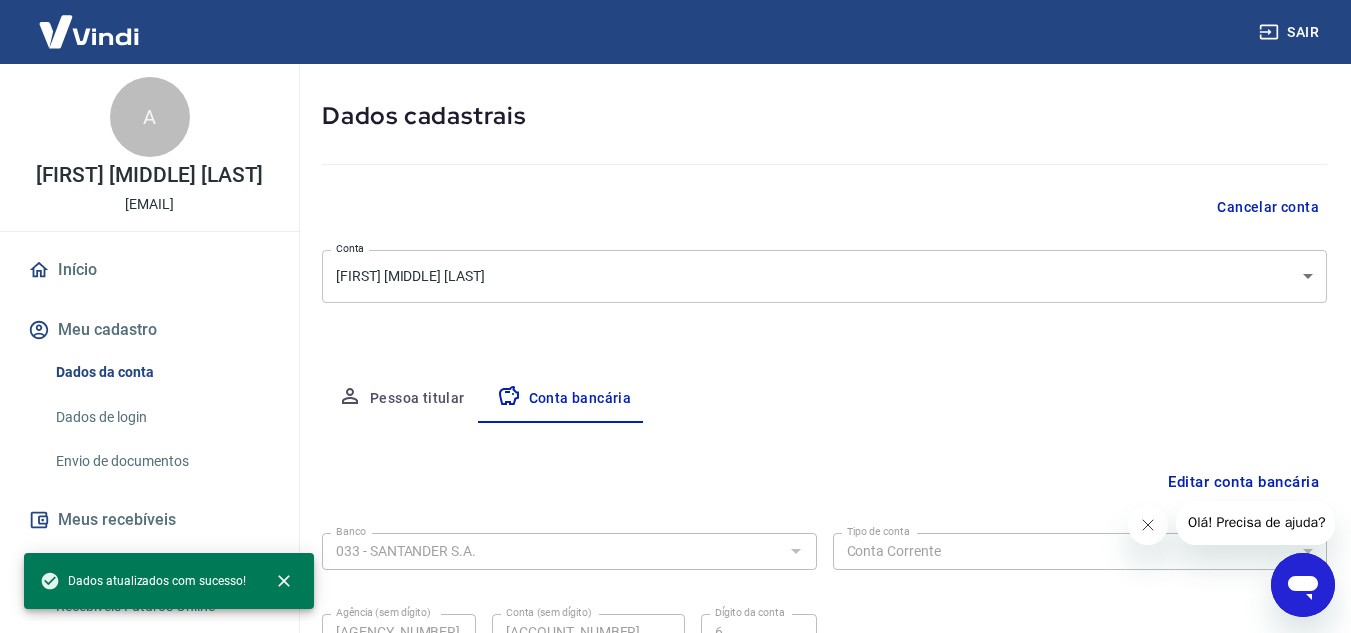 scroll, scrollTop: 278, scrollLeft: 0, axis: vertical 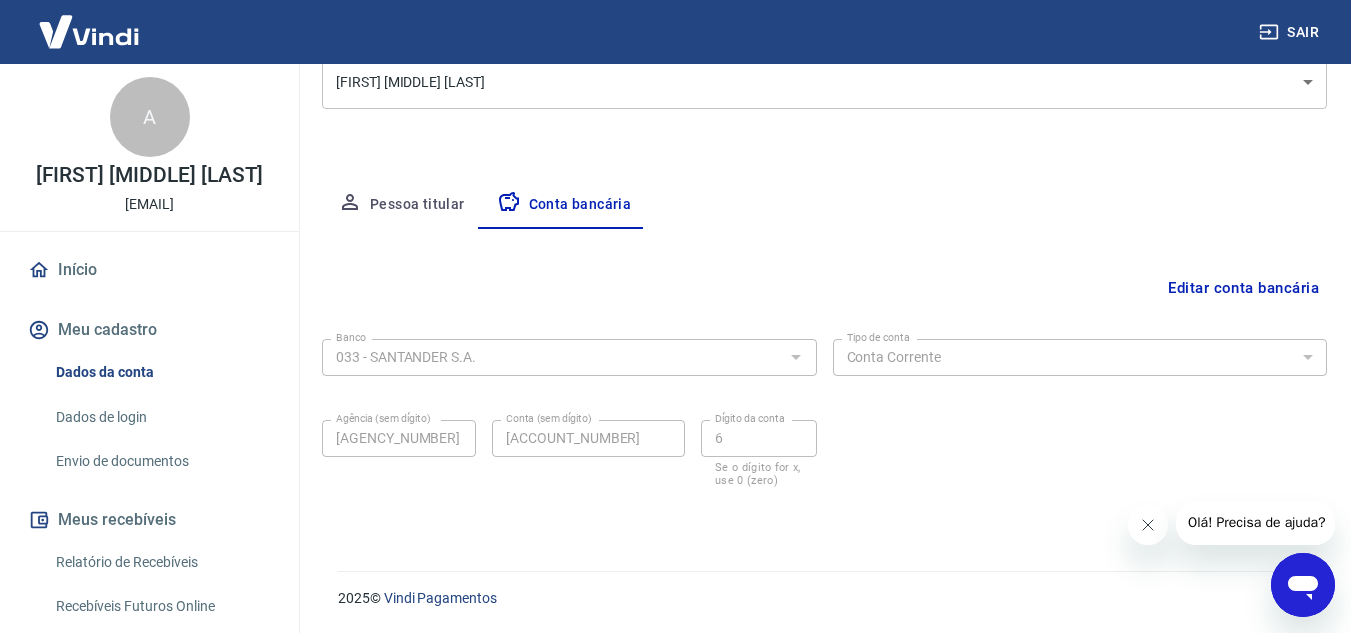 click on "Meu cadastro" at bounding box center (149, 330) 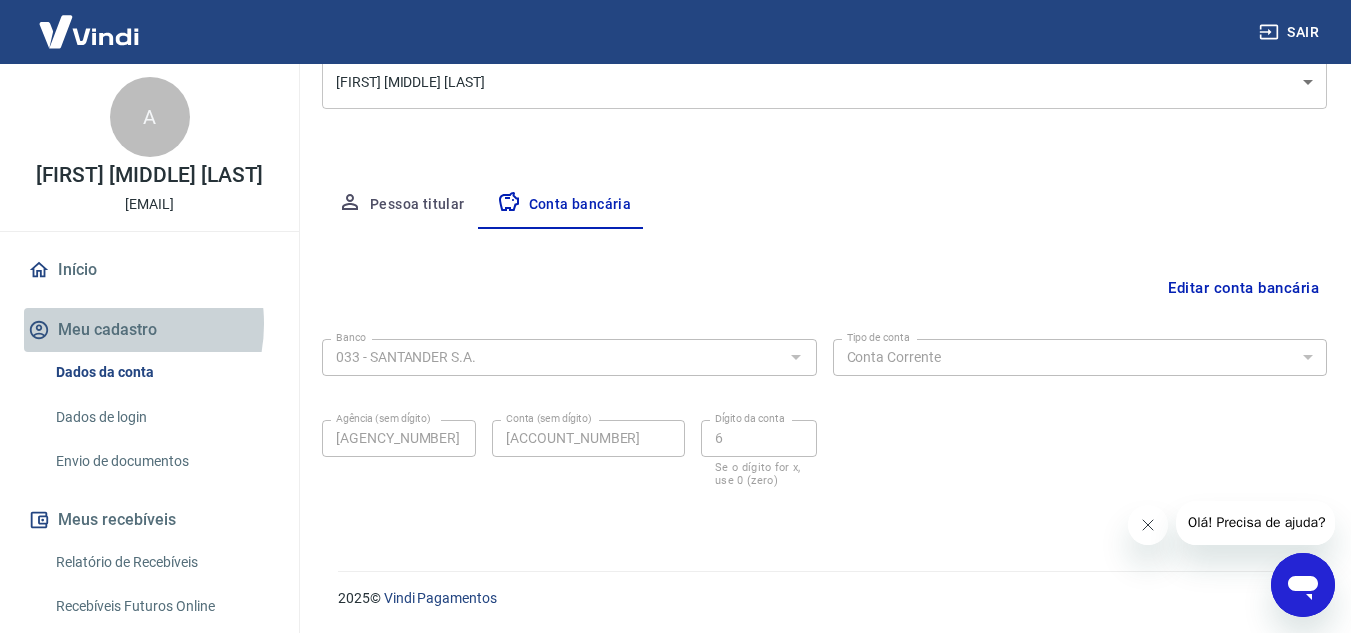 click on "Meu cadastro" at bounding box center (149, 330) 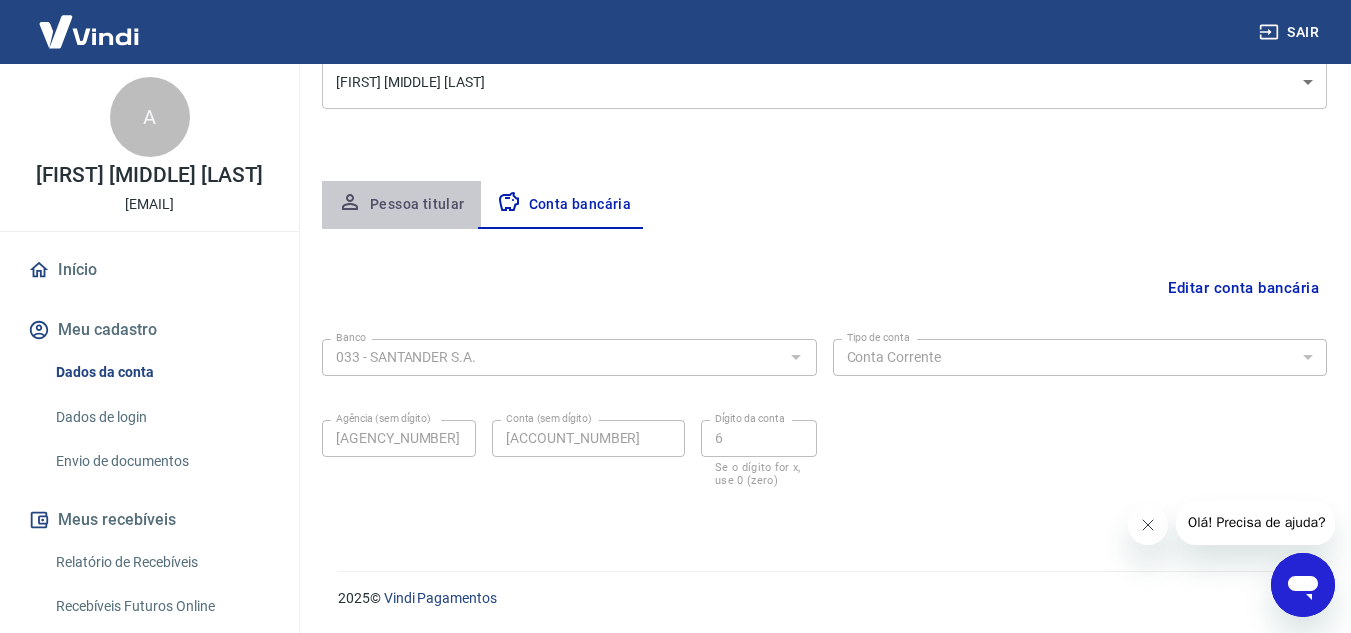 click on "Pessoa titular" at bounding box center (401, 205) 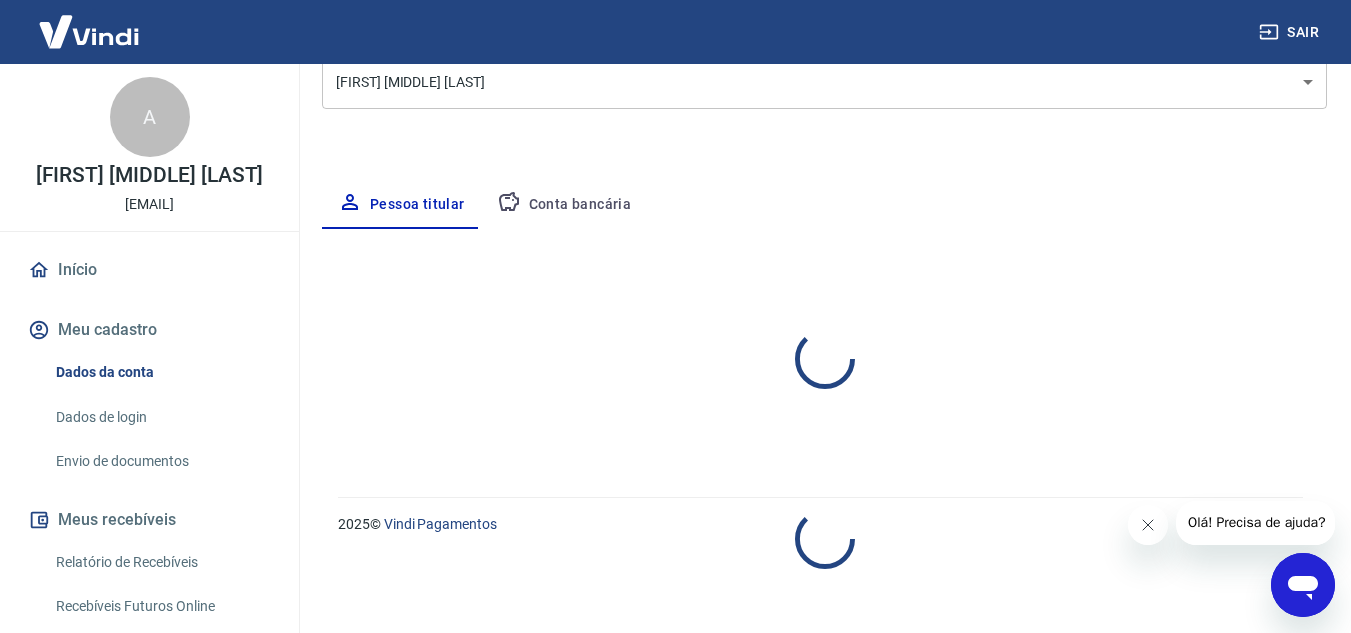 select on "PE" 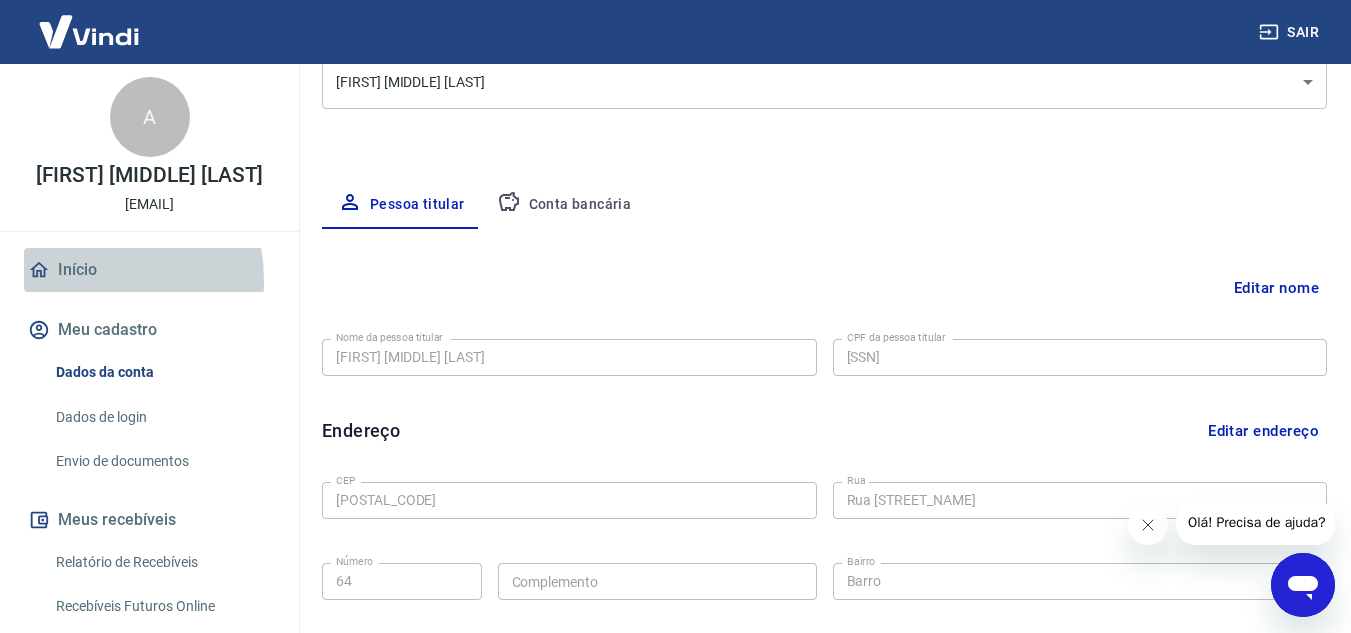 click on "Início" at bounding box center [149, 270] 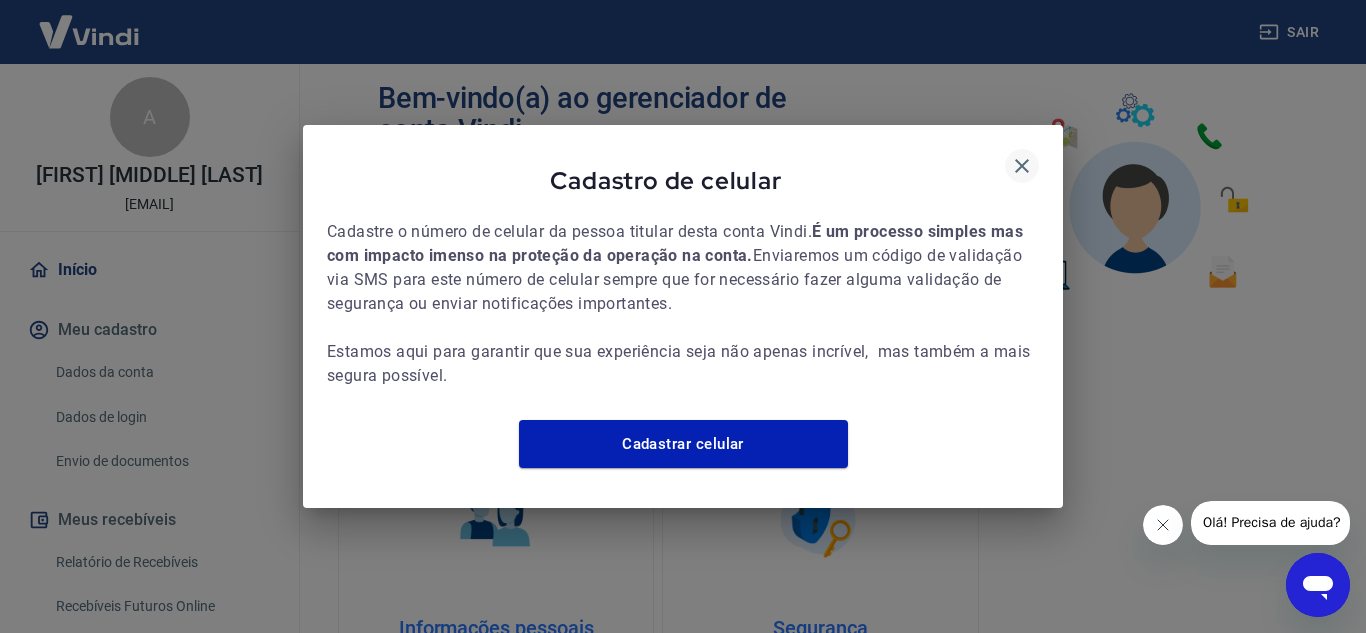 click 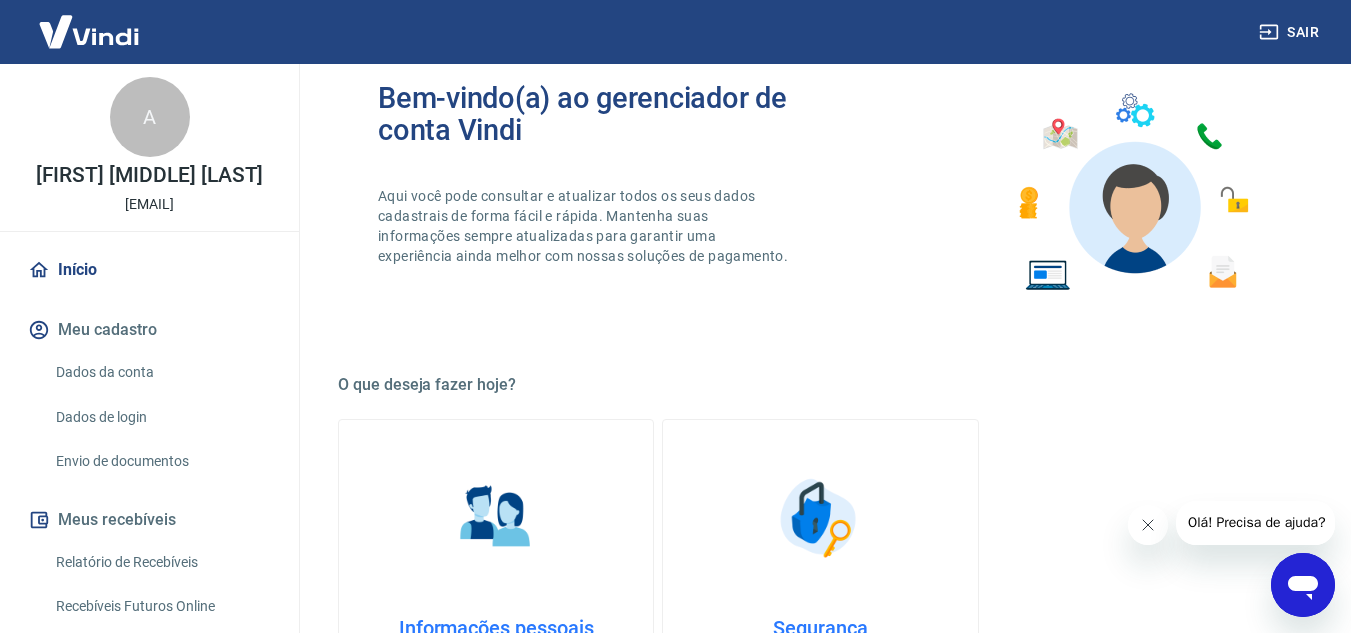 click on "Dados de login" at bounding box center (161, 417) 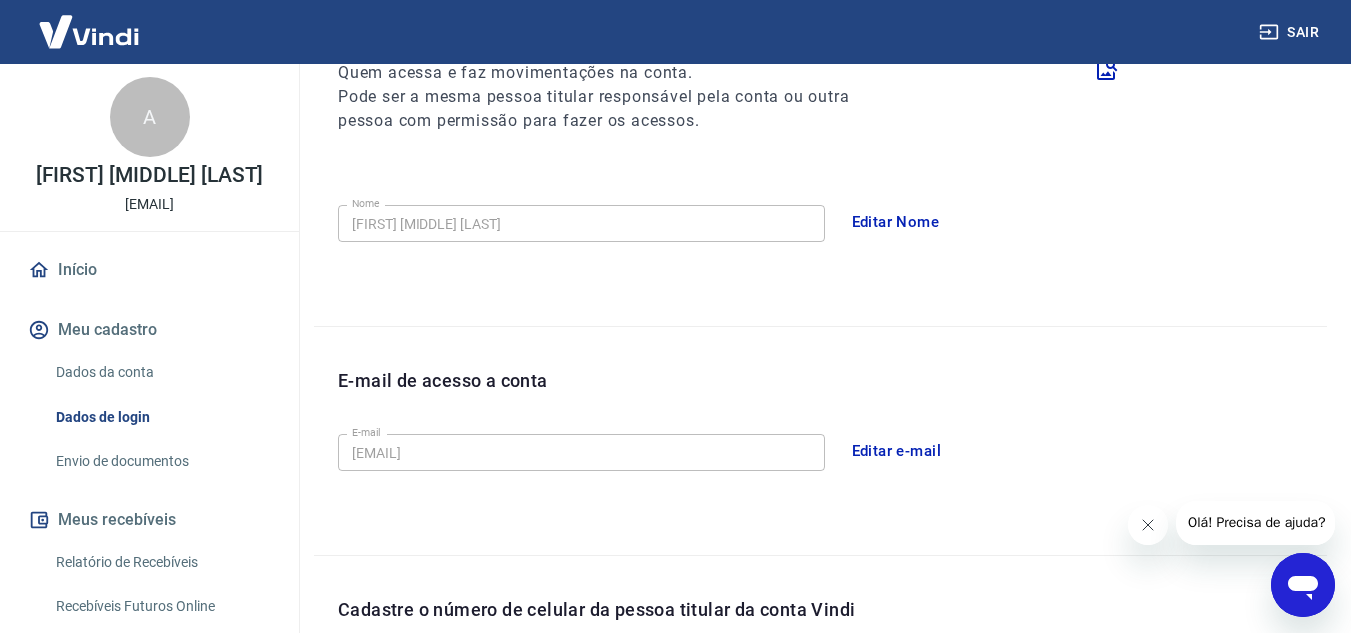 click on "Editar Nome" at bounding box center (896, 222) 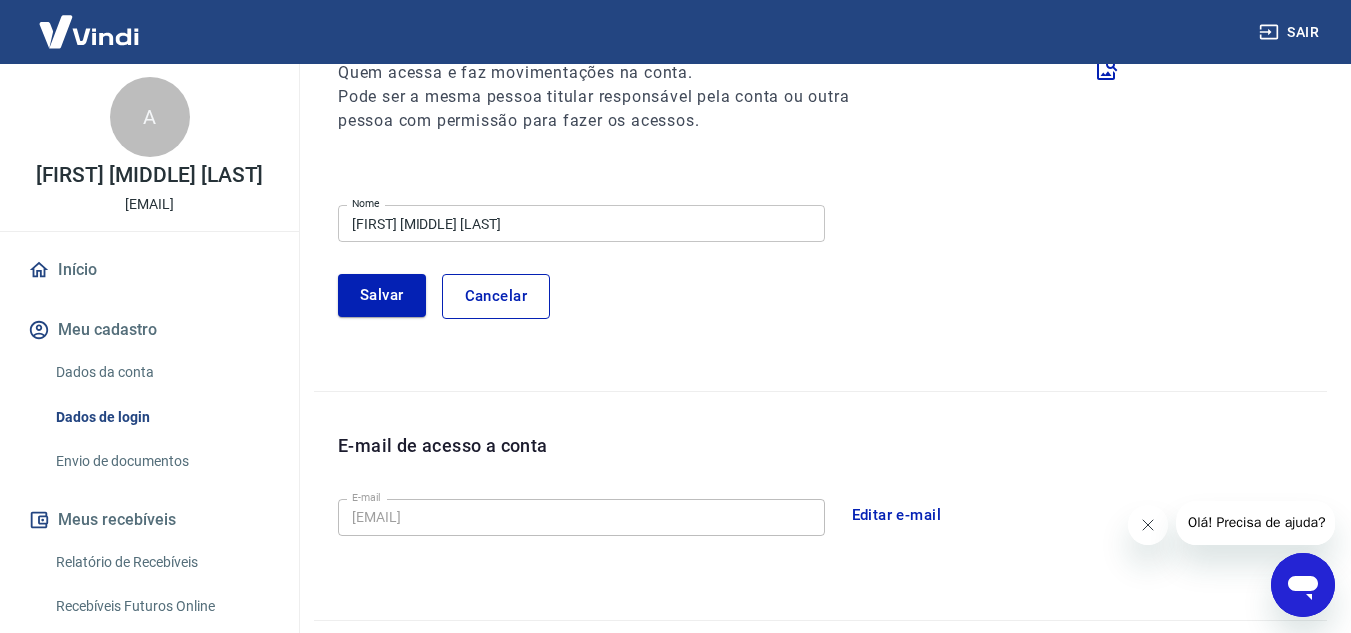 click on "Allisson josé da Silva" at bounding box center [581, 223] 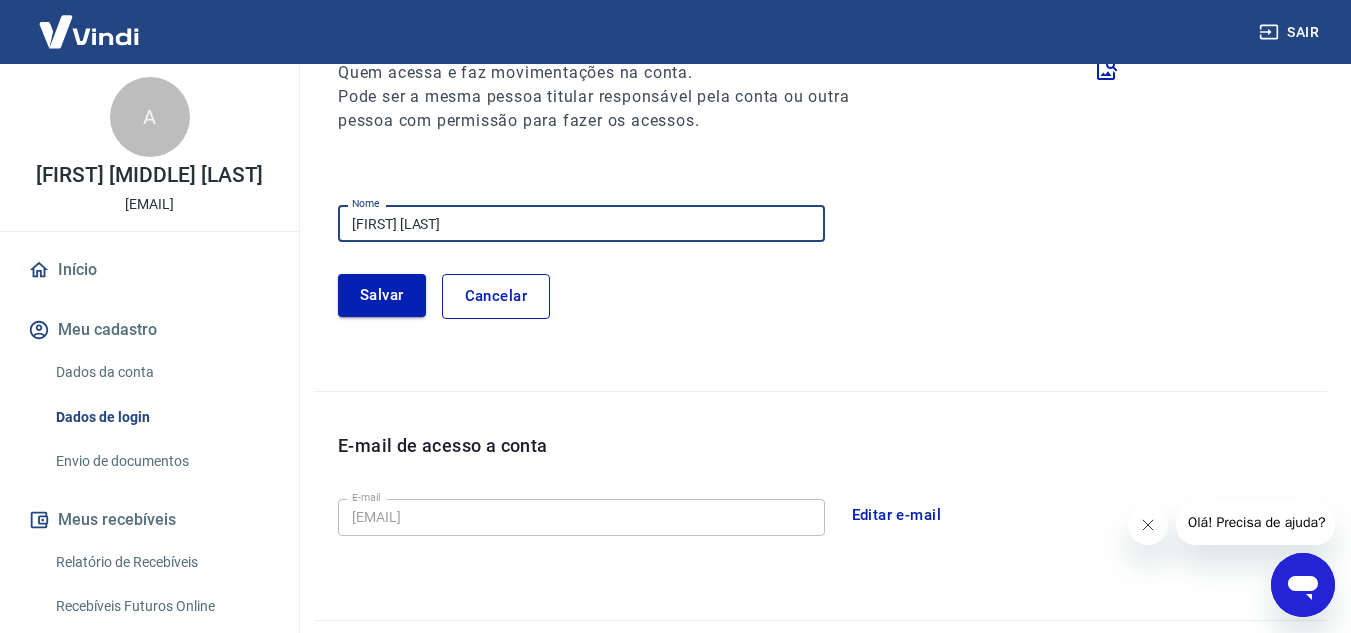 type on "[FIRST] [MIDDLE]" 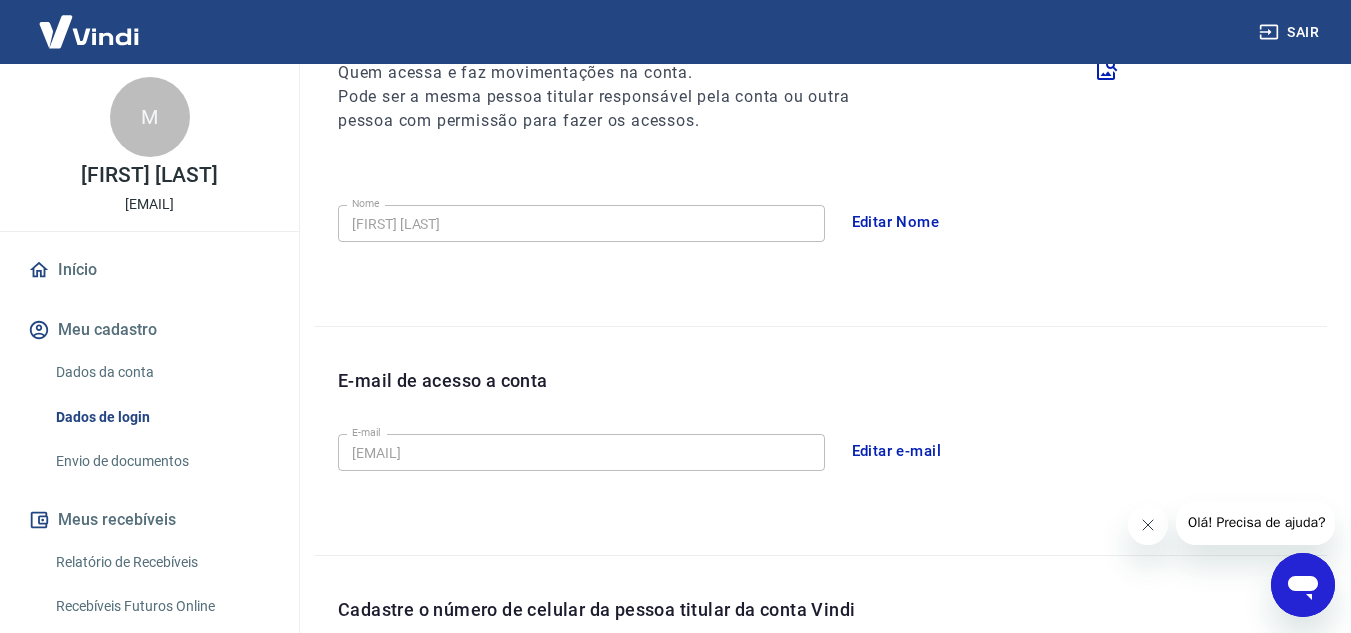 click on "Dados da conta" at bounding box center [161, 372] 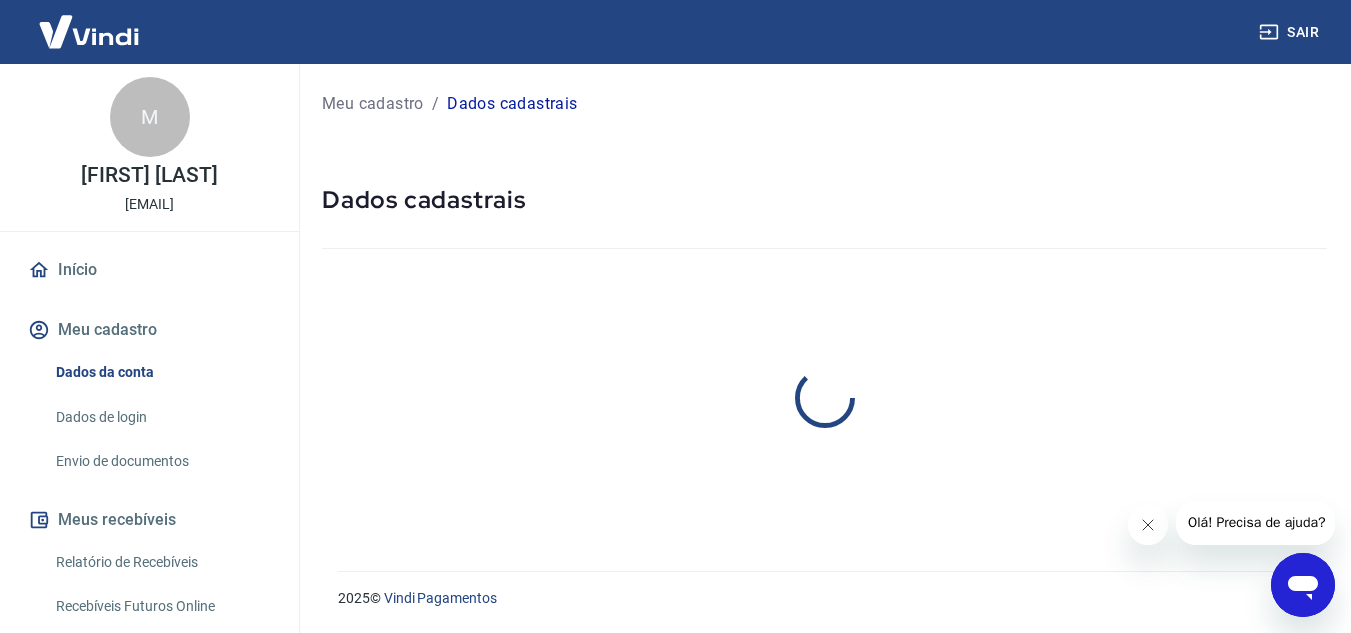 scroll, scrollTop: 0, scrollLeft: 0, axis: both 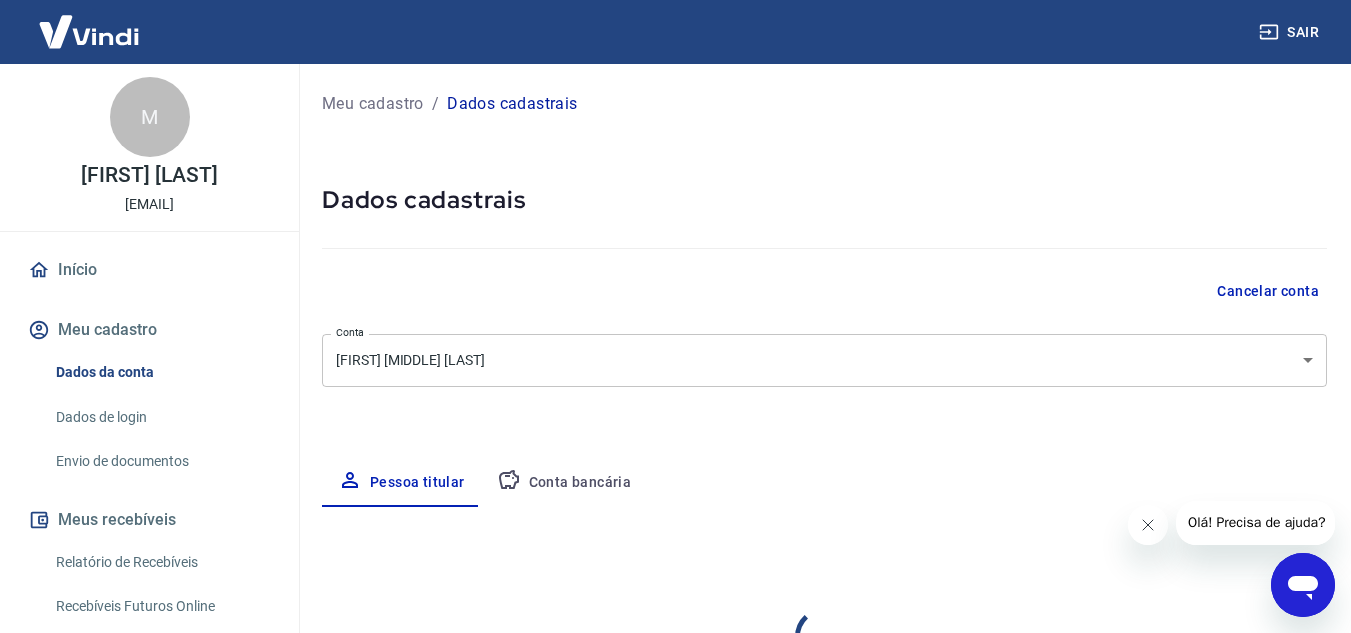 select on "PE" 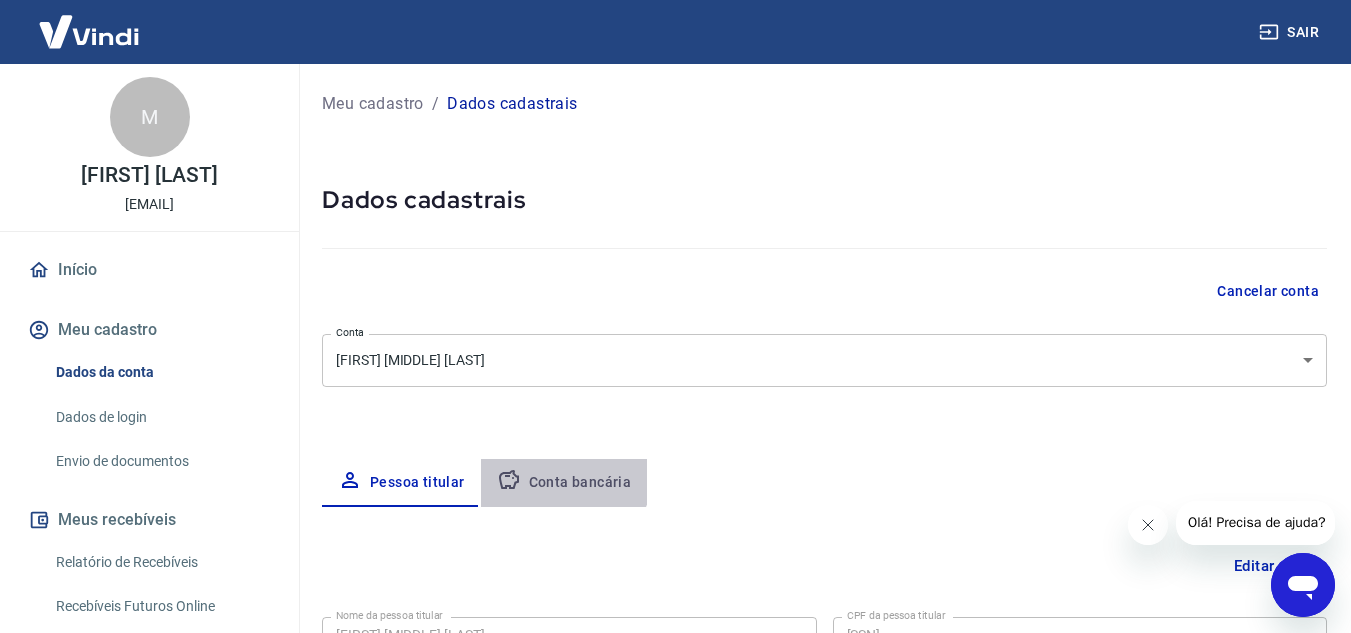 click on "Conta bancária" at bounding box center [564, 483] 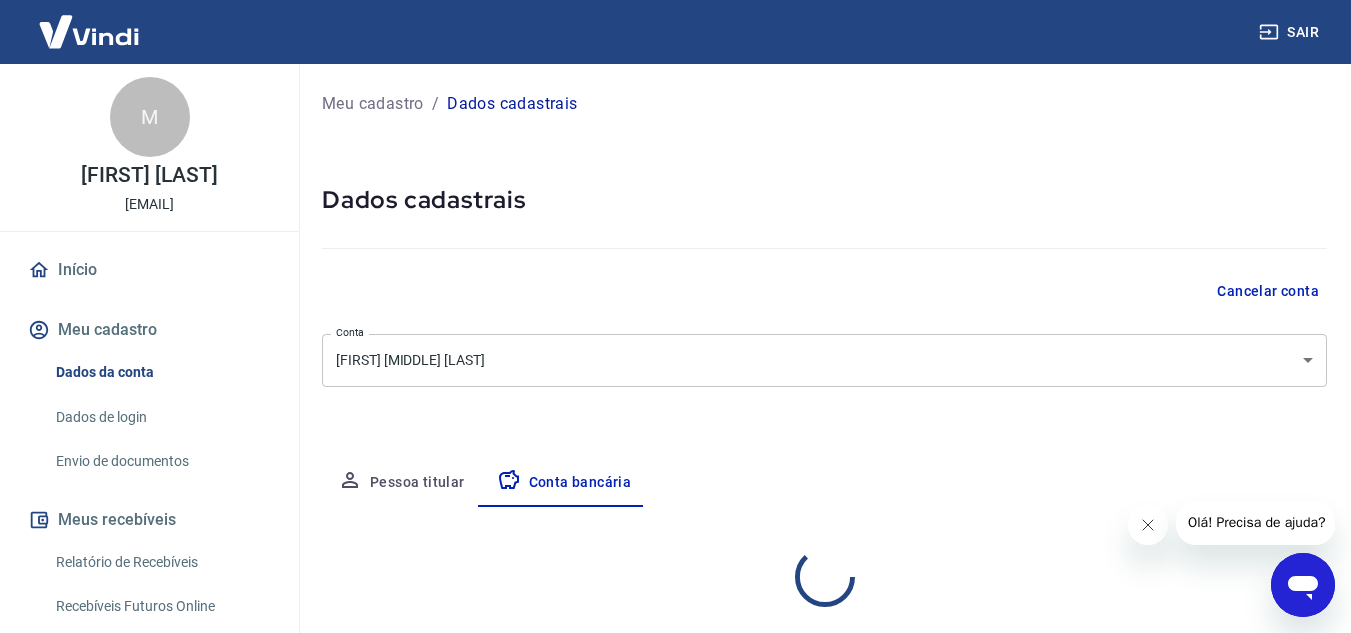 select on "1" 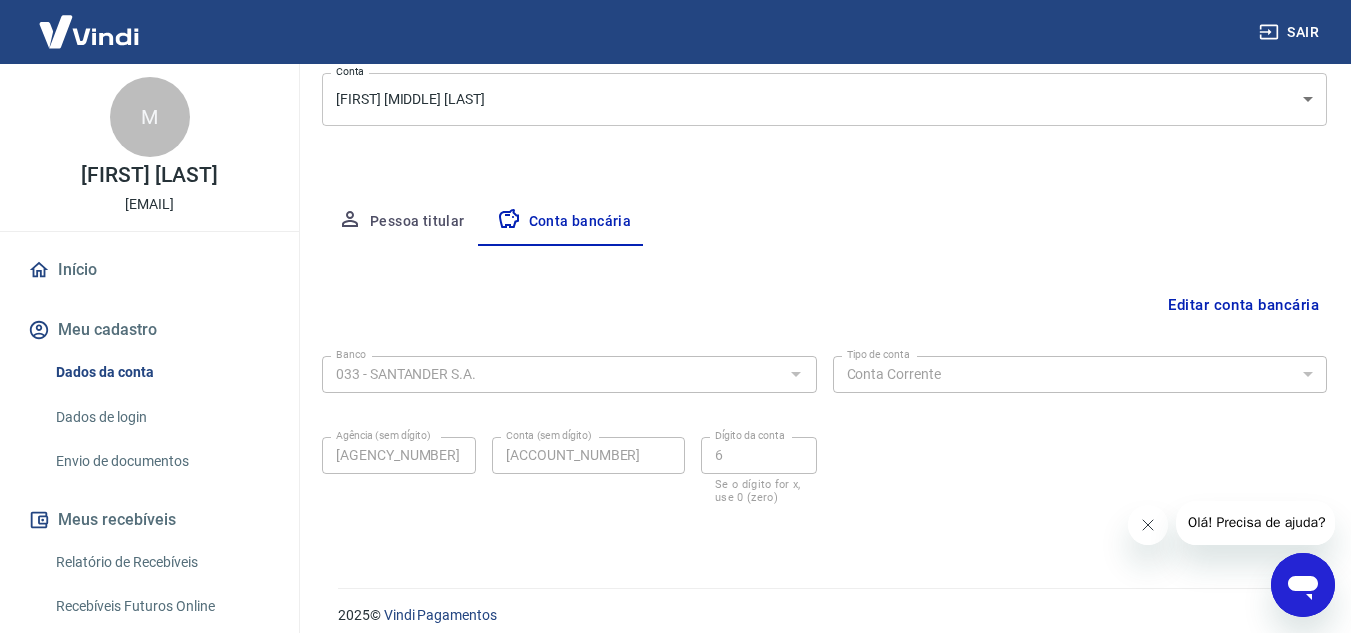 scroll, scrollTop: 257, scrollLeft: 0, axis: vertical 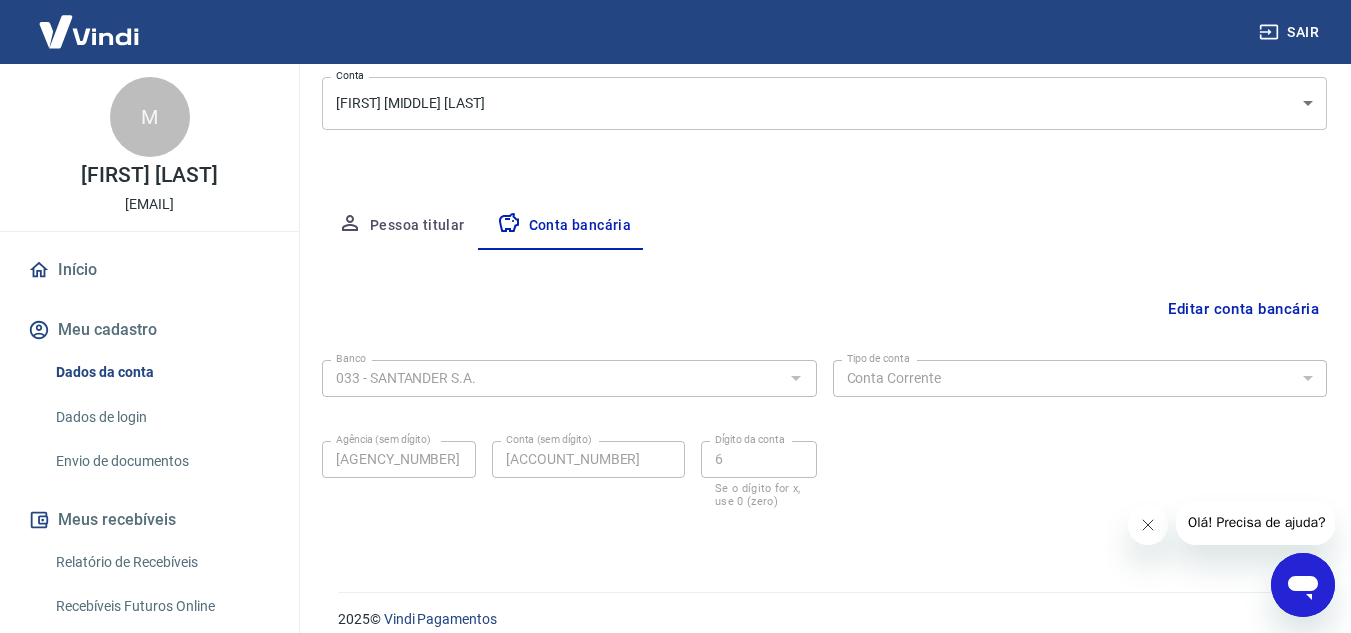 type 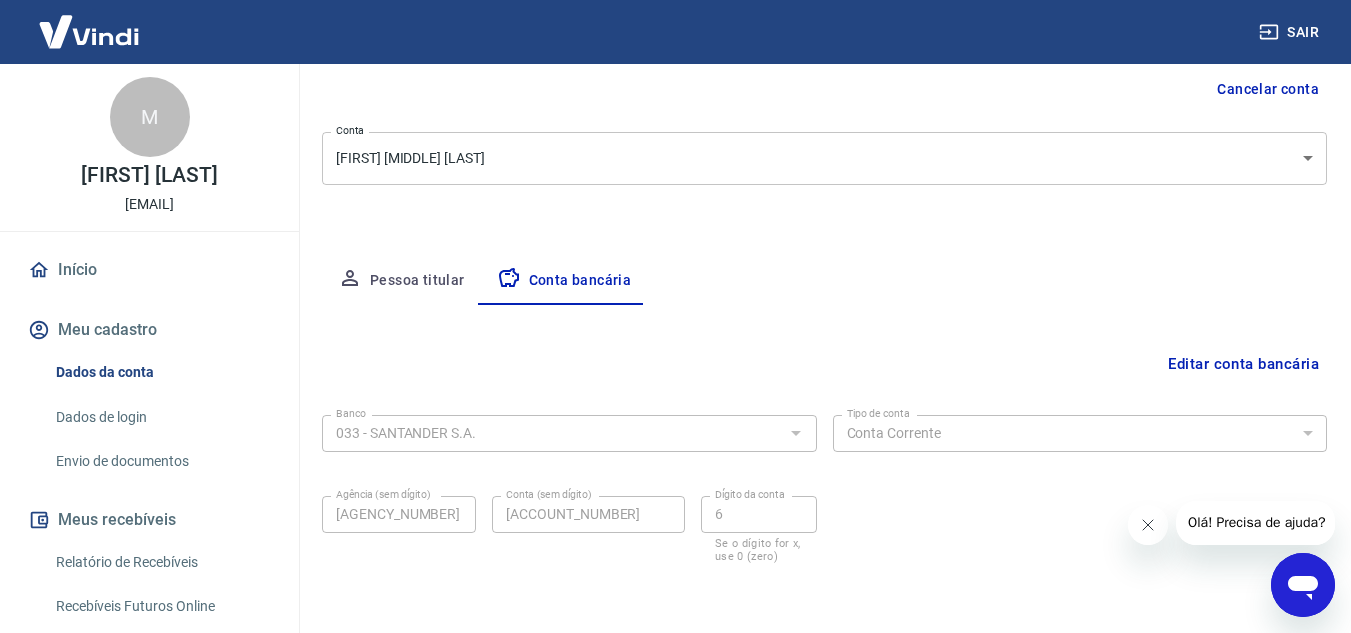 scroll, scrollTop: 278, scrollLeft: 0, axis: vertical 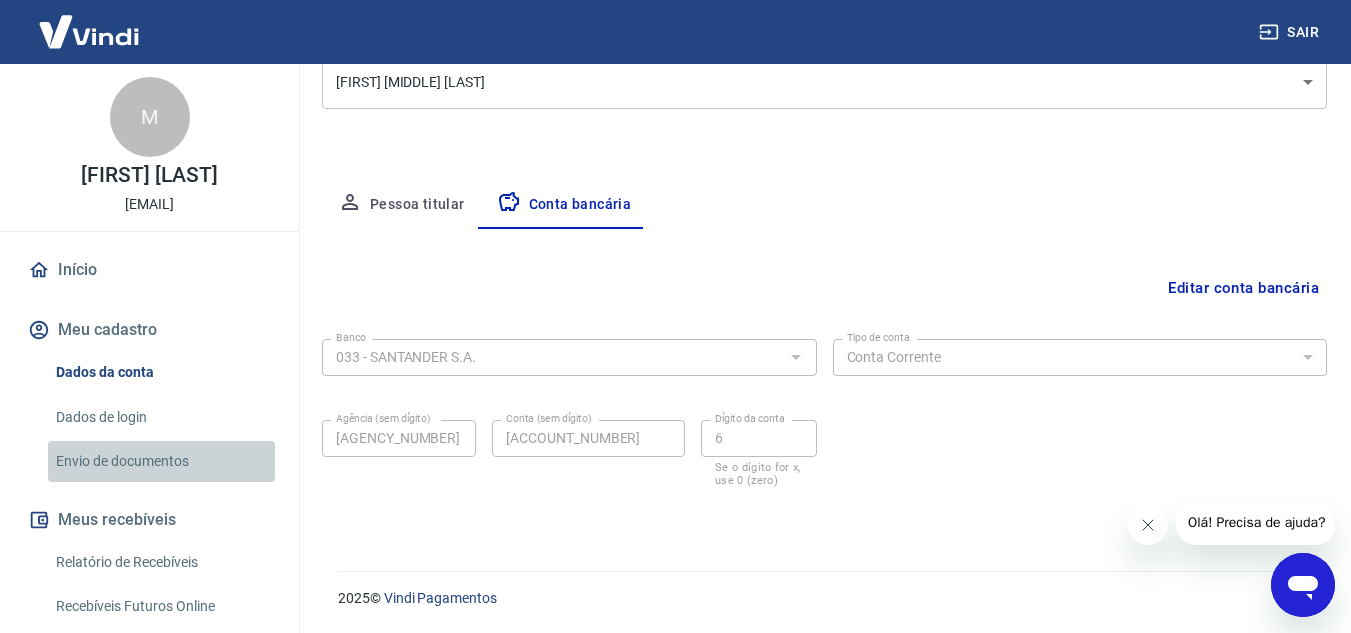 click on "Envio de documentos" at bounding box center (161, 461) 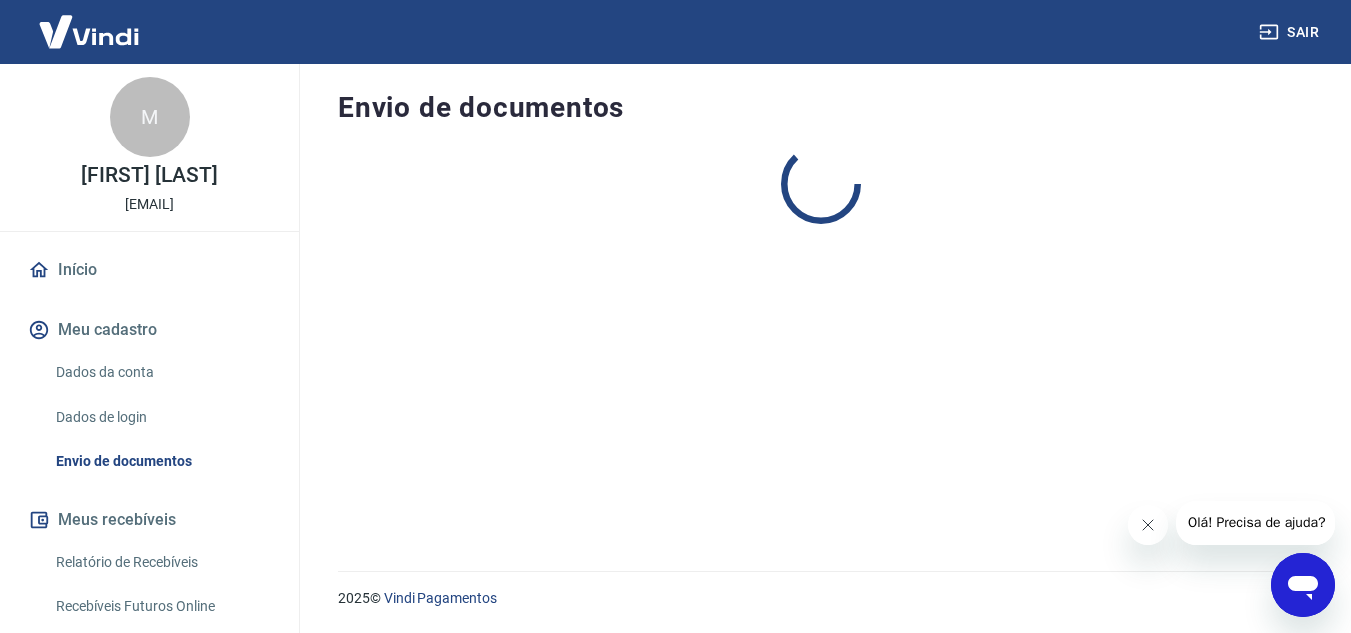 scroll, scrollTop: 0, scrollLeft: 0, axis: both 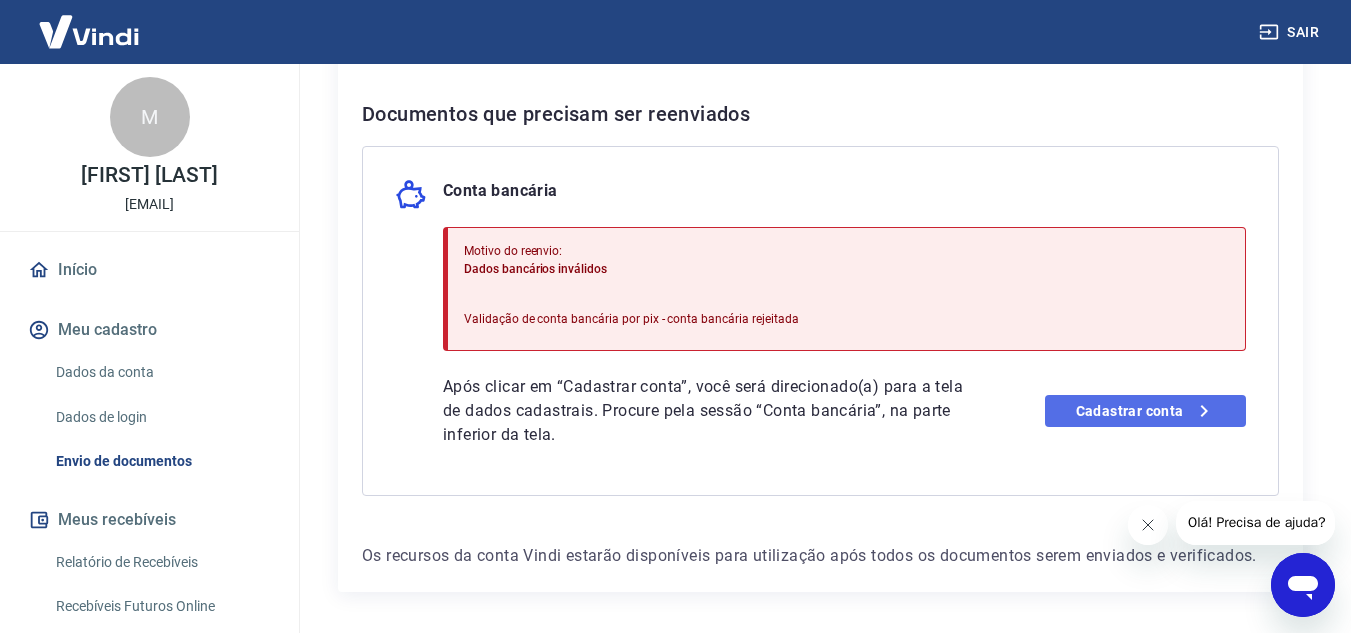 click on "Cadastrar conta" at bounding box center [1145, 411] 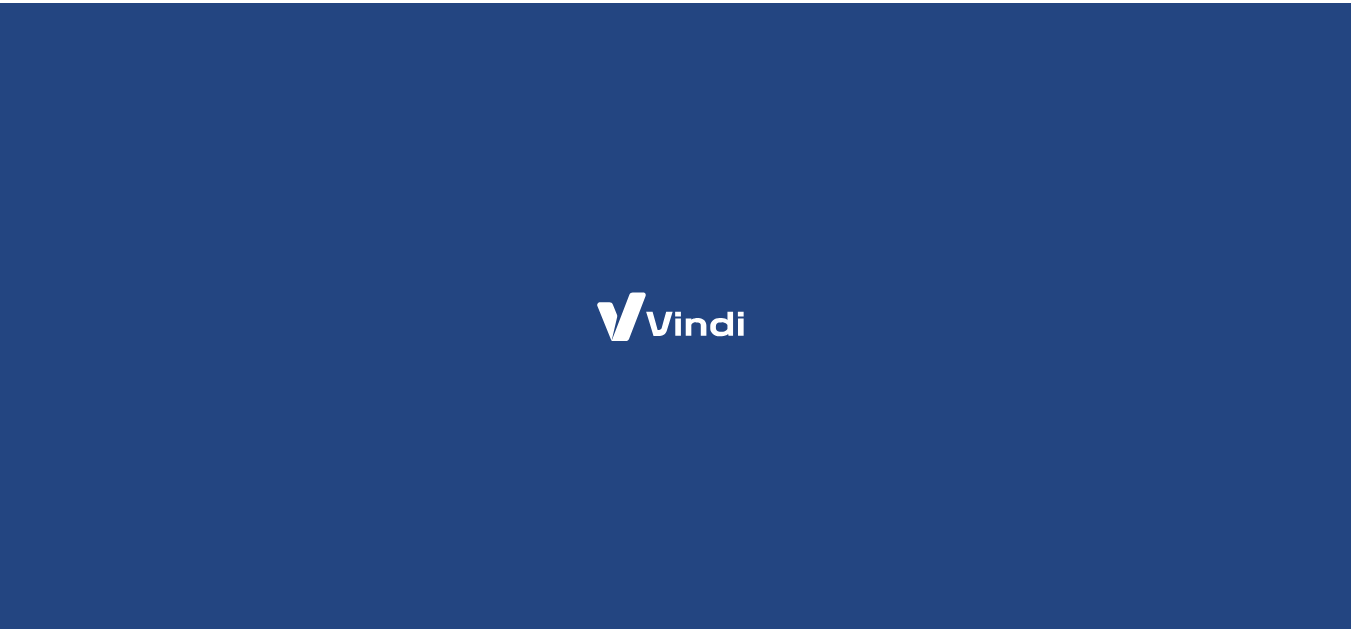 scroll, scrollTop: 0, scrollLeft: 0, axis: both 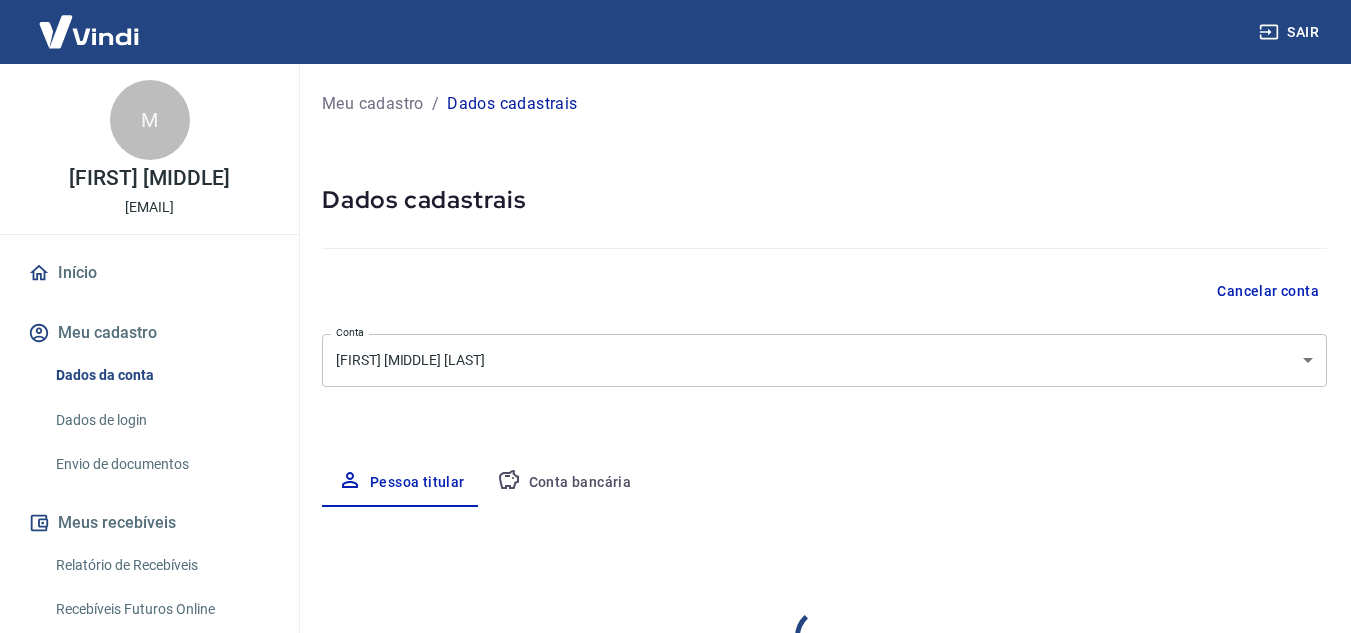 select on "PE" 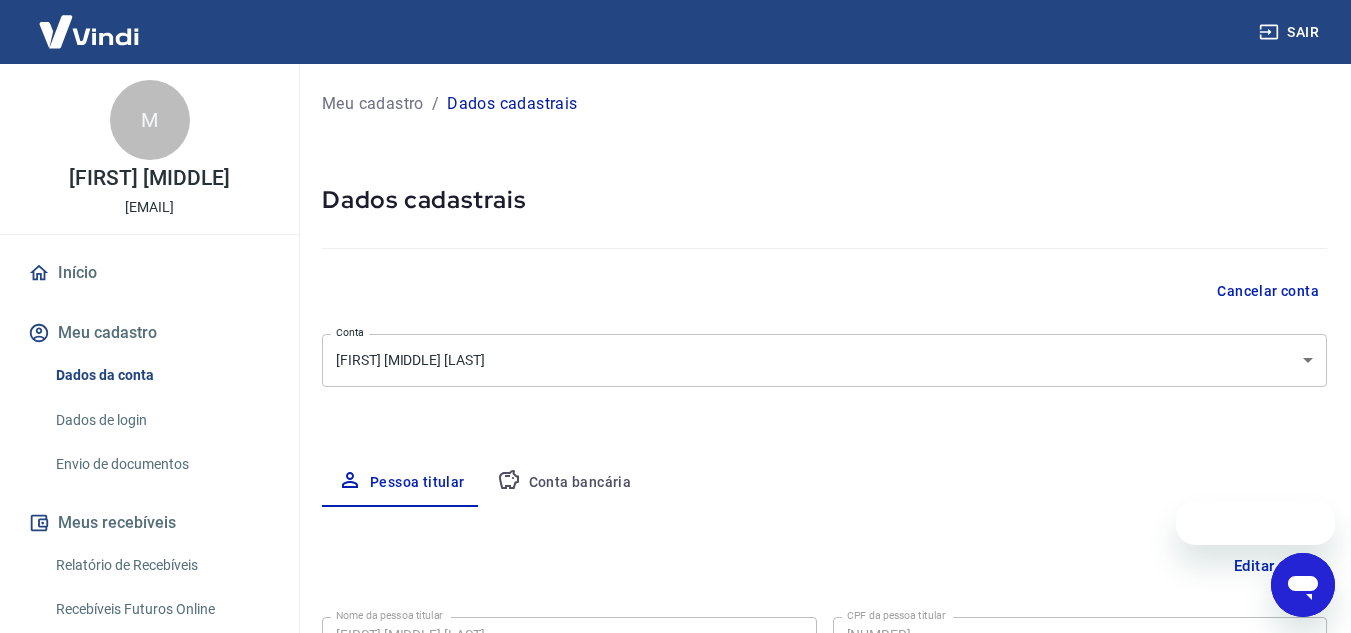 scroll, scrollTop: 0, scrollLeft: 0, axis: both 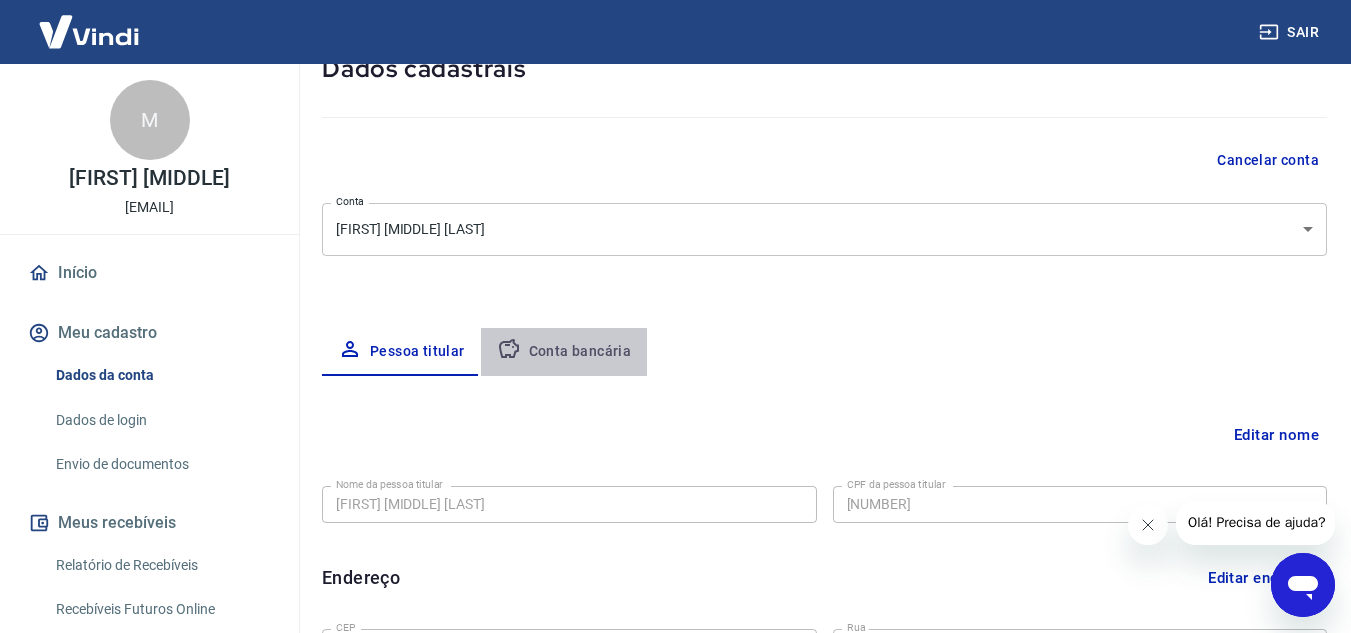 click on "Conta bancária" at bounding box center [564, 352] 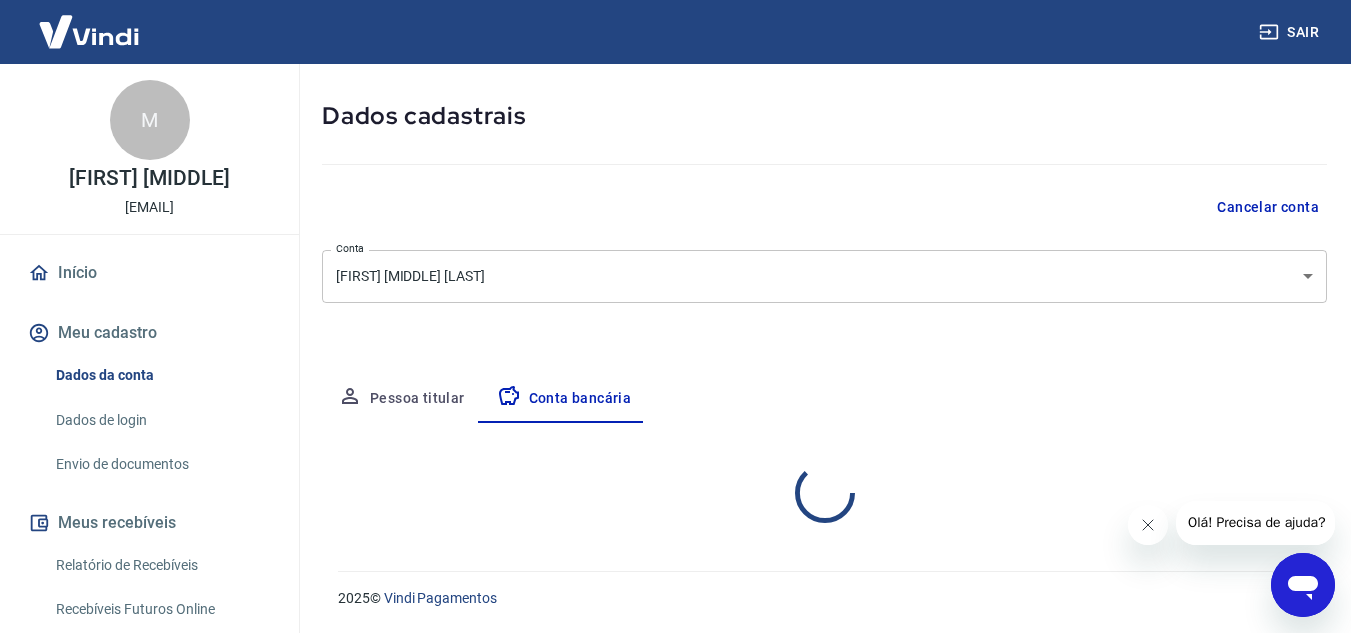 select on "1" 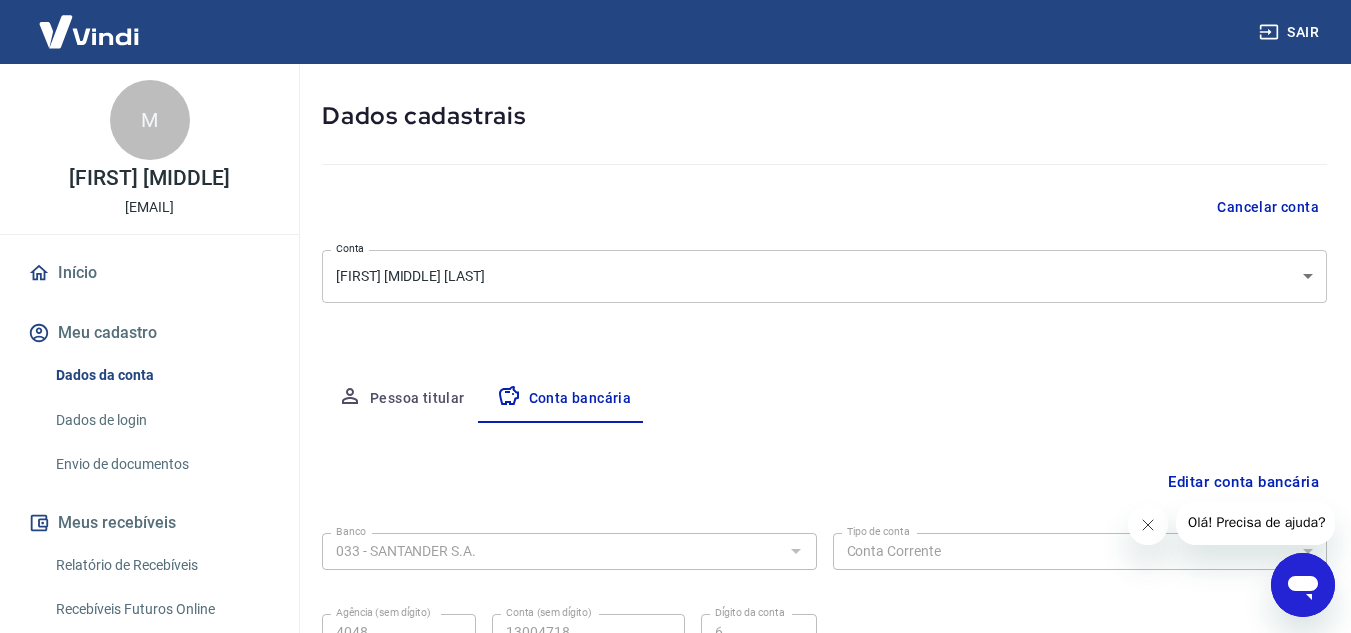 scroll, scrollTop: 131, scrollLeft: 0, axis: vertical 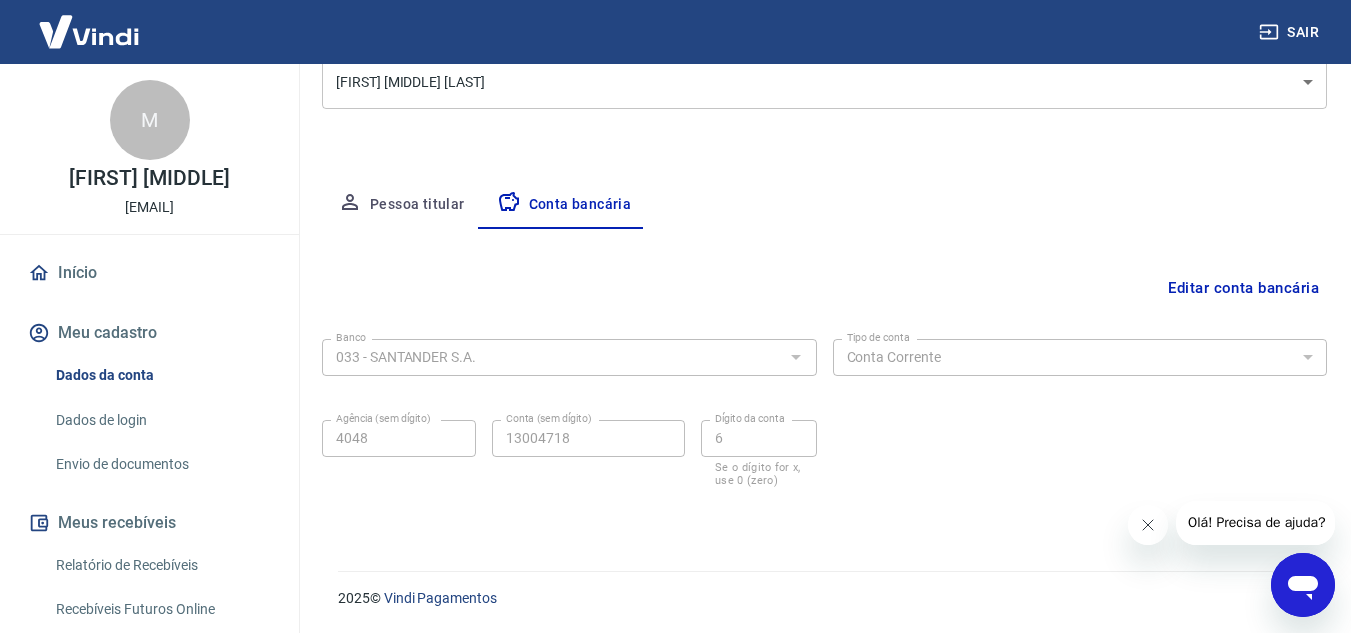click at bounding box center (1147, 525) 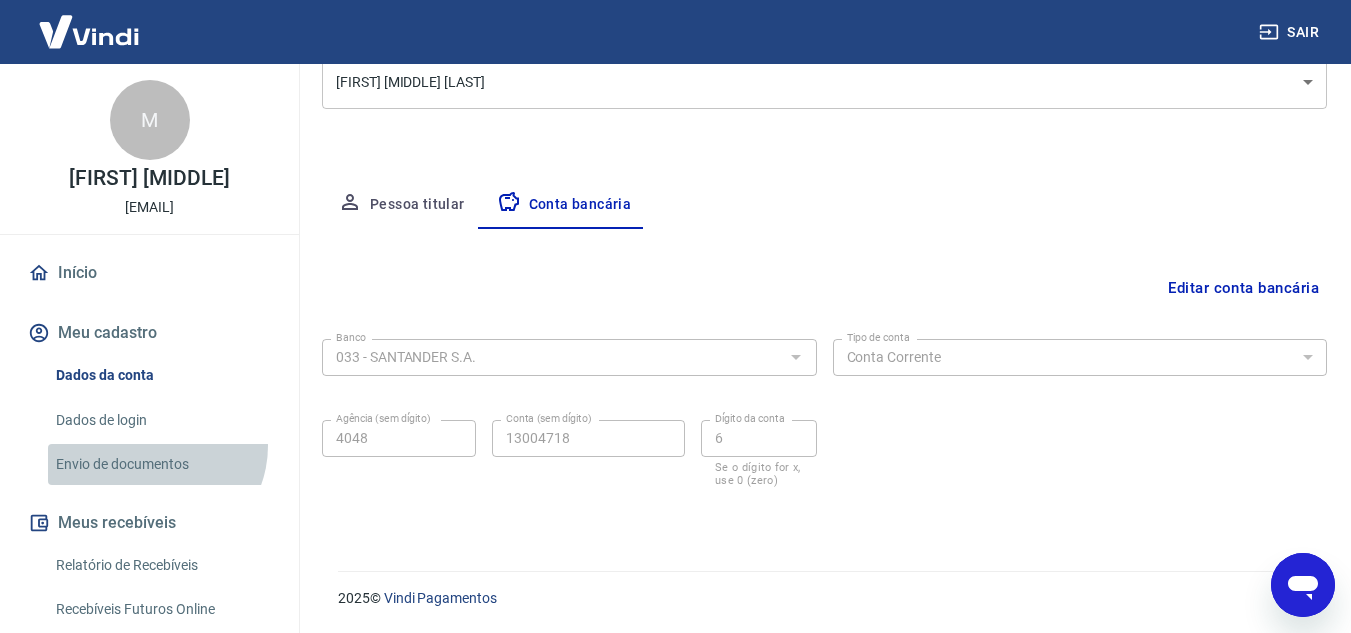 click on "Envio de documentos" at bounding box center [161, 464] 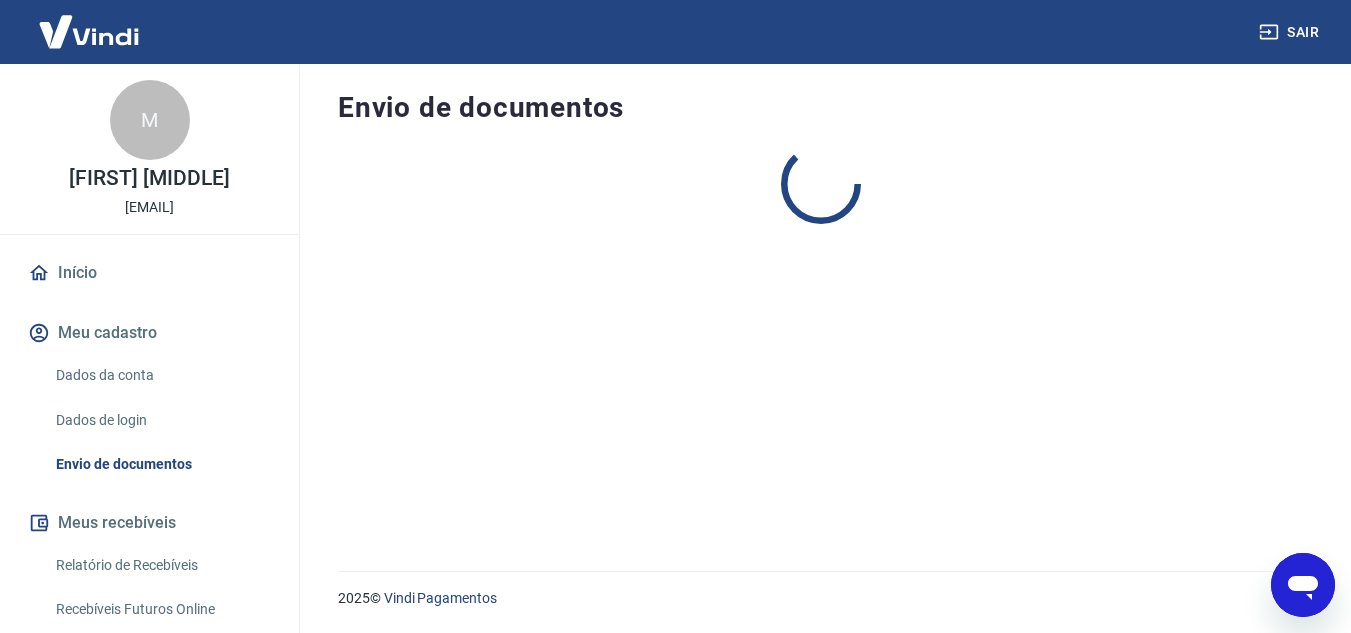 scroll, scrollTop: 0, scrollLeft: 0, axis: both 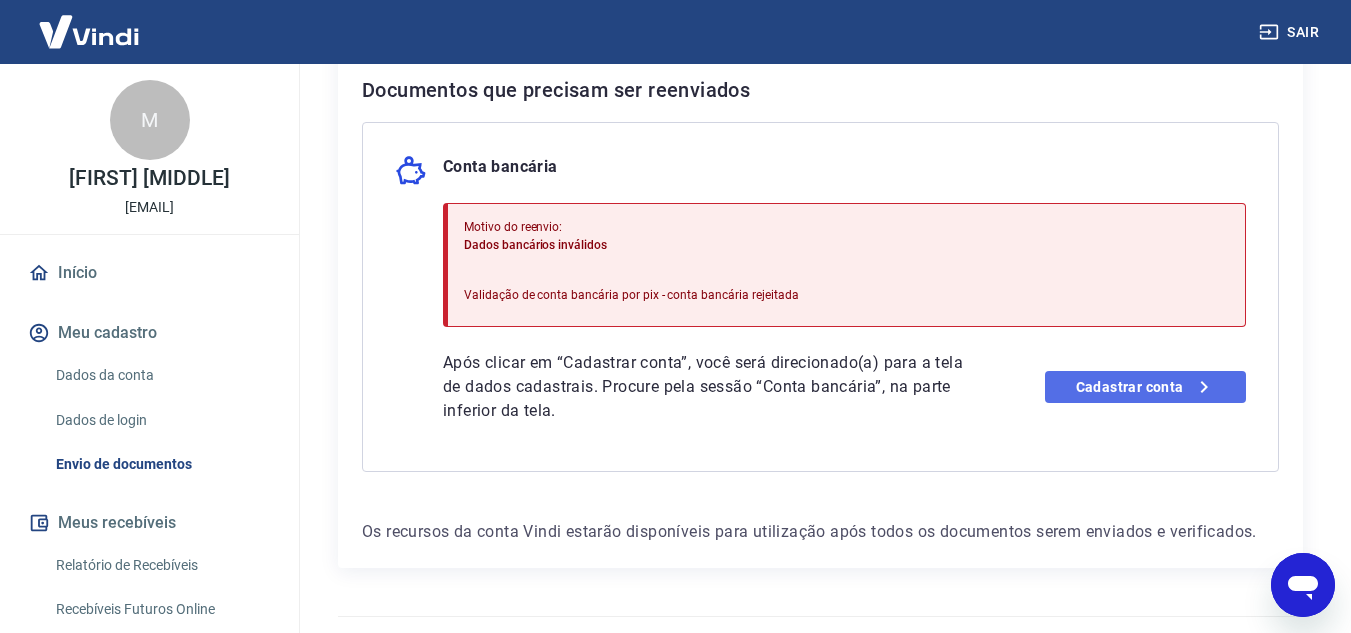 click 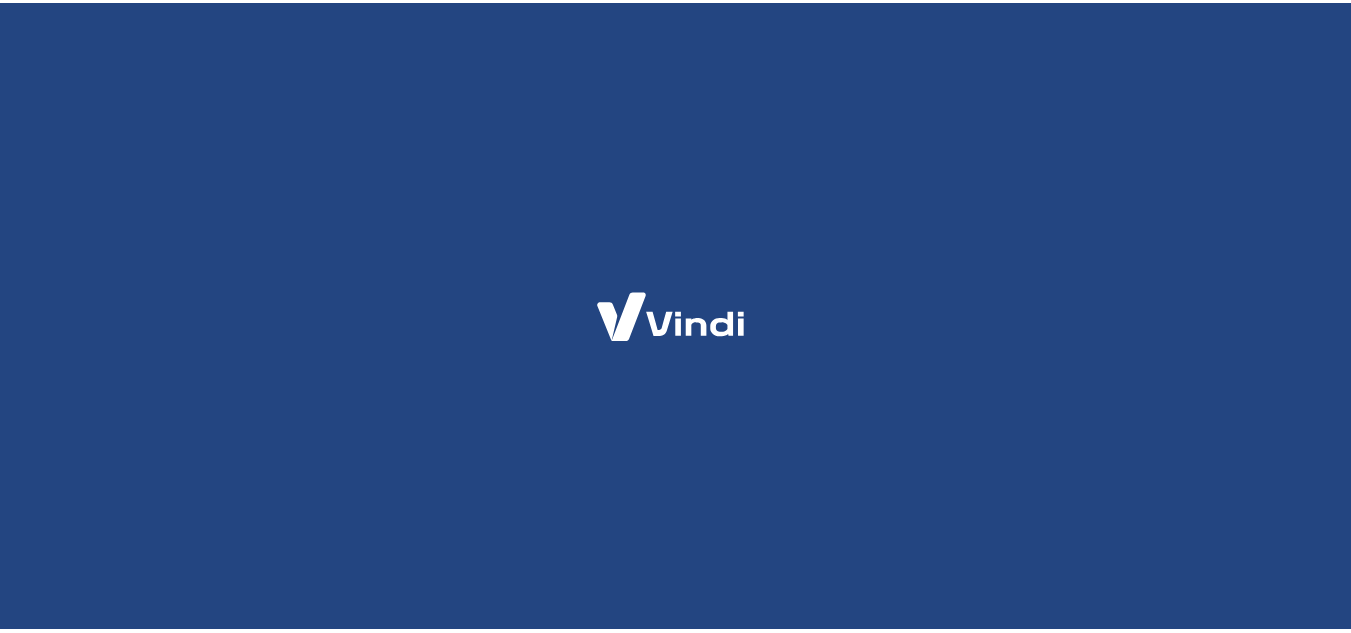 scroll, scrollTop: 0, scrollLeft: 0, axis: both 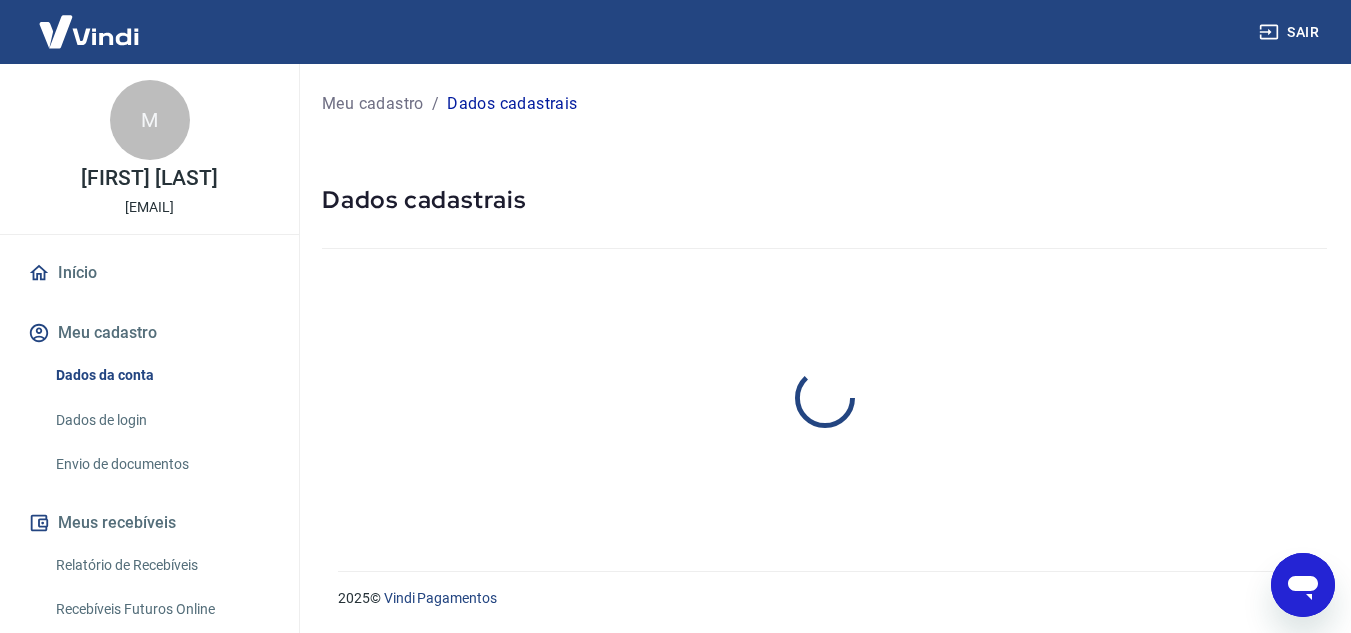 select on "business" 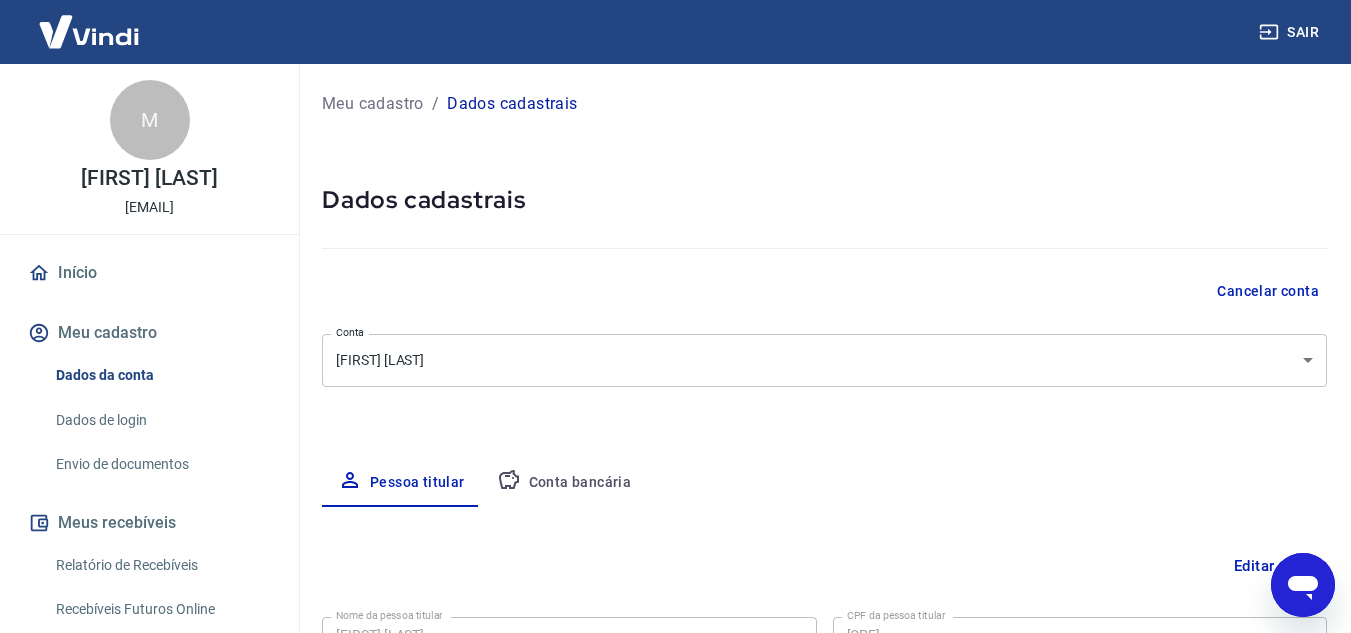 select on "PE" 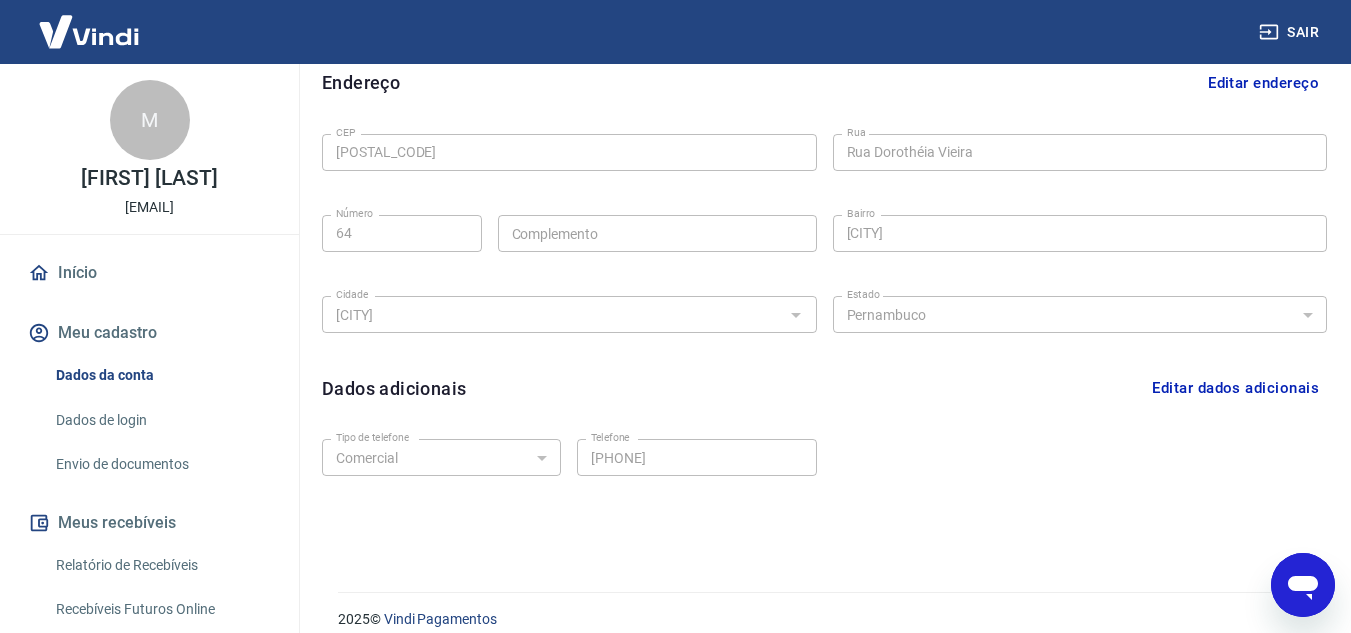 scroll, scrollTop: 647, scrollLeft: 0, axis: vertical 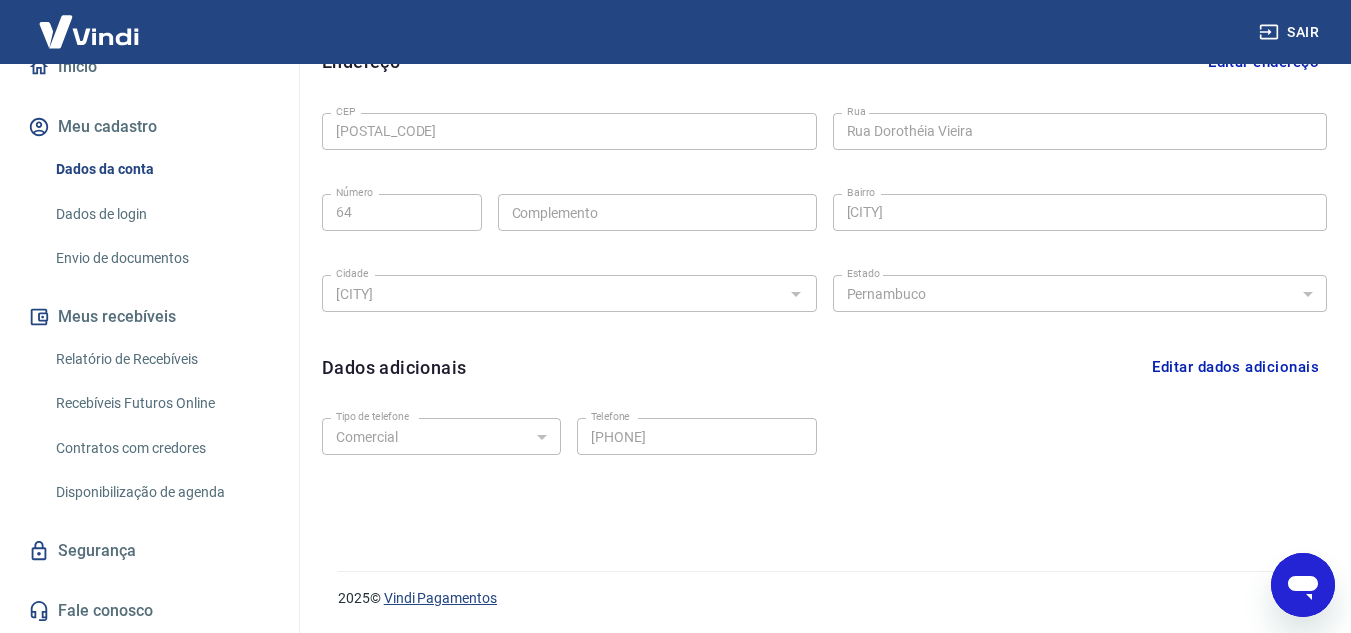 click on "Vindi Pagamentos" at bounding box center (440, 598) 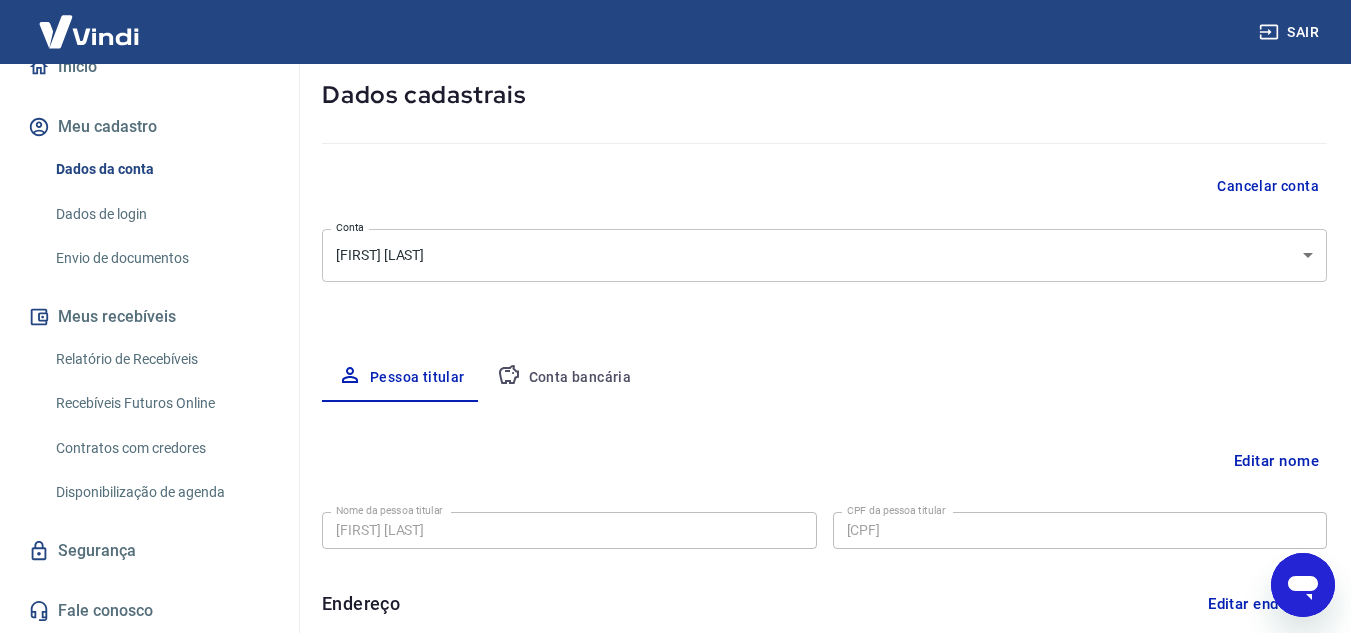 scroll, scrollTop: 84, scrollLeft: 0, axis: vertical 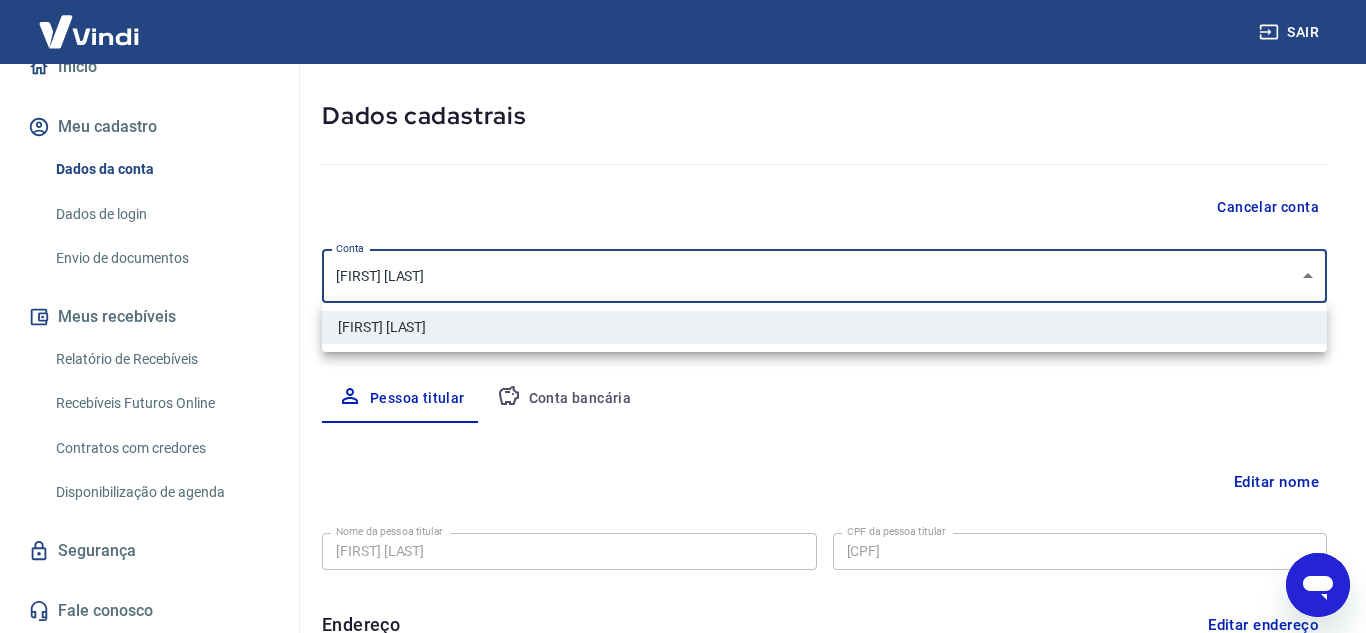 click on "Sair M Maria lucia marialuciacor@hotmail.com Início Meu cadastro Dados da conta Dados de login Envio de documentos Meus recebíveis Relatório de Recebíveis Recebíveis Futuros Online Contratos com credores Disponibilização de agenda Segurança Fale conosco Meu cadastro / Dados cadastrais Dados cadastrais Cancelar conta Conta Maria Lúcia Cordeiro Gomes [object Object] Conta Pessoa titular Conta bancária Editar nome Nome da pessoa titular Maria Lúcia Cordeiro Gomes Nome da pessoa titular CPF da pessoa titular 748.664.354-53 CPF da pessoa titular Atenção! Seus recebimentos podem ficar temporariamente bloqueados se o nome da pessoa titular for editado. Salvar Cancelar Endereço Editar endereço CEP 50780-430 CEP Rua Rua Dorothéia Vieira Rua Número 64 Número Complemento Complemento Bairro Barro Bairro Cidade Recife Cidade Estado Acre Alagoas Amapá Amazonas Bahia Ceará Distrito Federal Espírito Santo Goiás Maranhão Mato Grosso Mato Grosso do Sul Minas Gerais Pará Paraíba Paraná Pernambuco 2025" at bounding box center (683, 232) 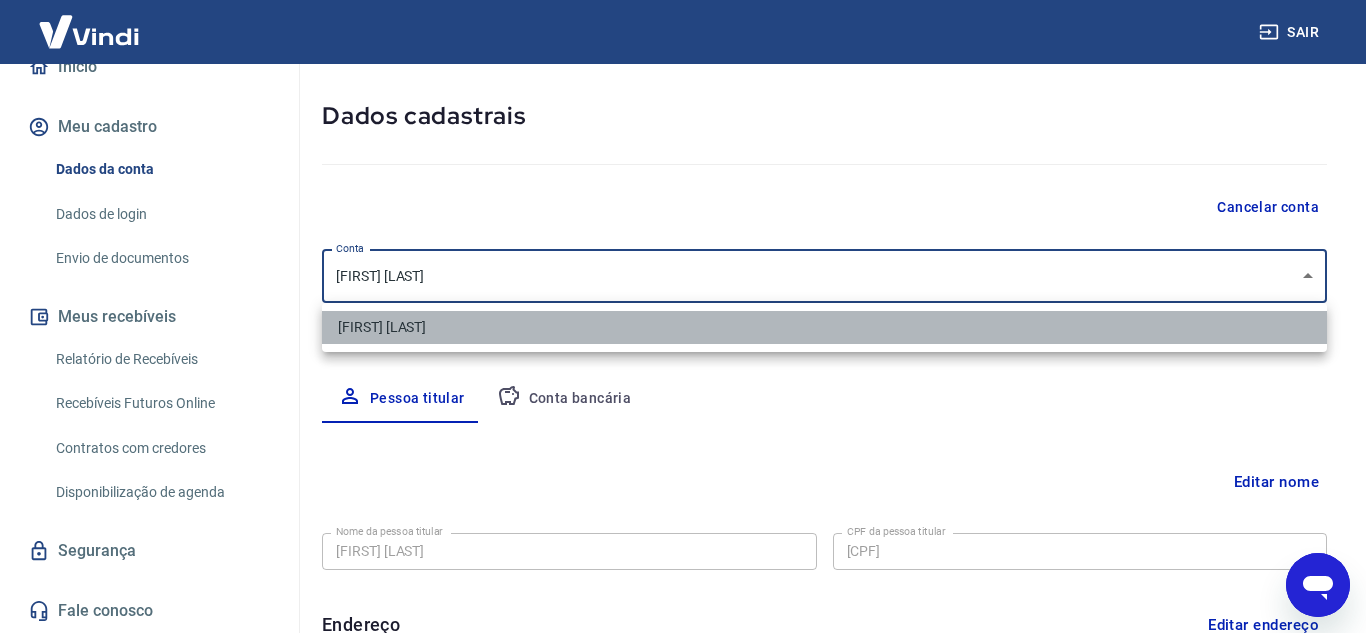 click on "[FIRST] [MIDDLE] [LAST]" at bounding box center (824, 327) 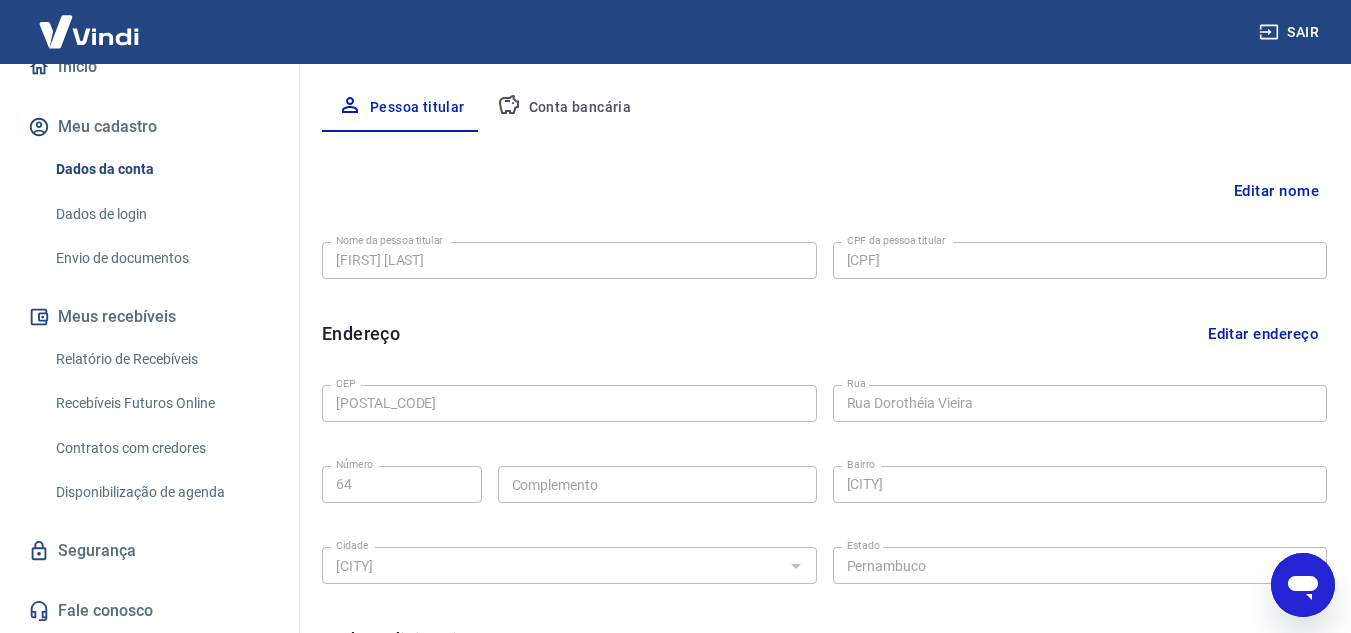 scroll, scrollTop: 221, scrollLeft: 0, axis: vertical 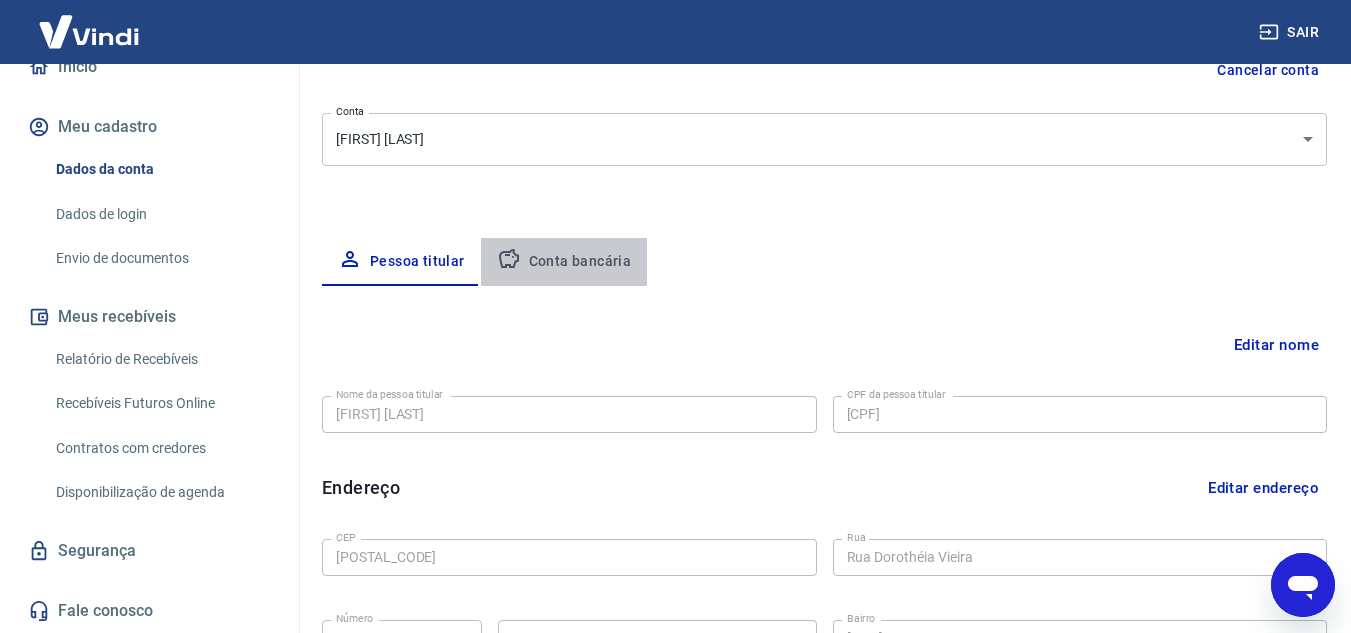 click on "Conta bancária" at bounding box center (564, 262) 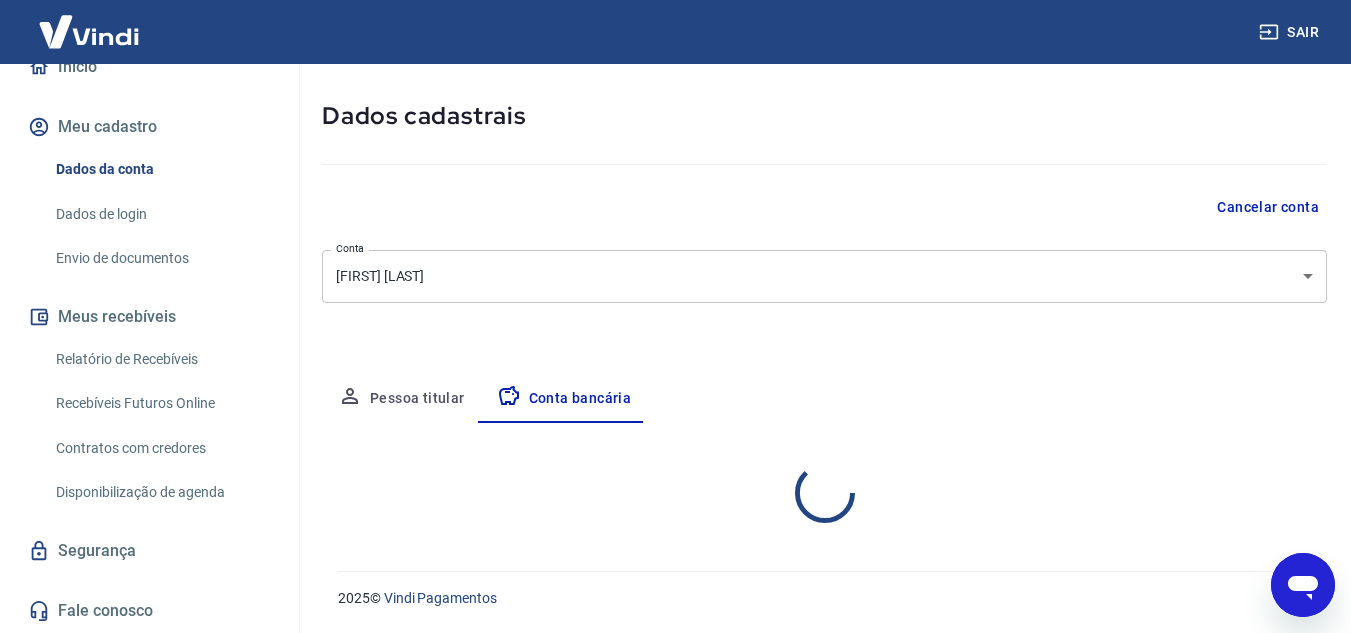 select on "1" 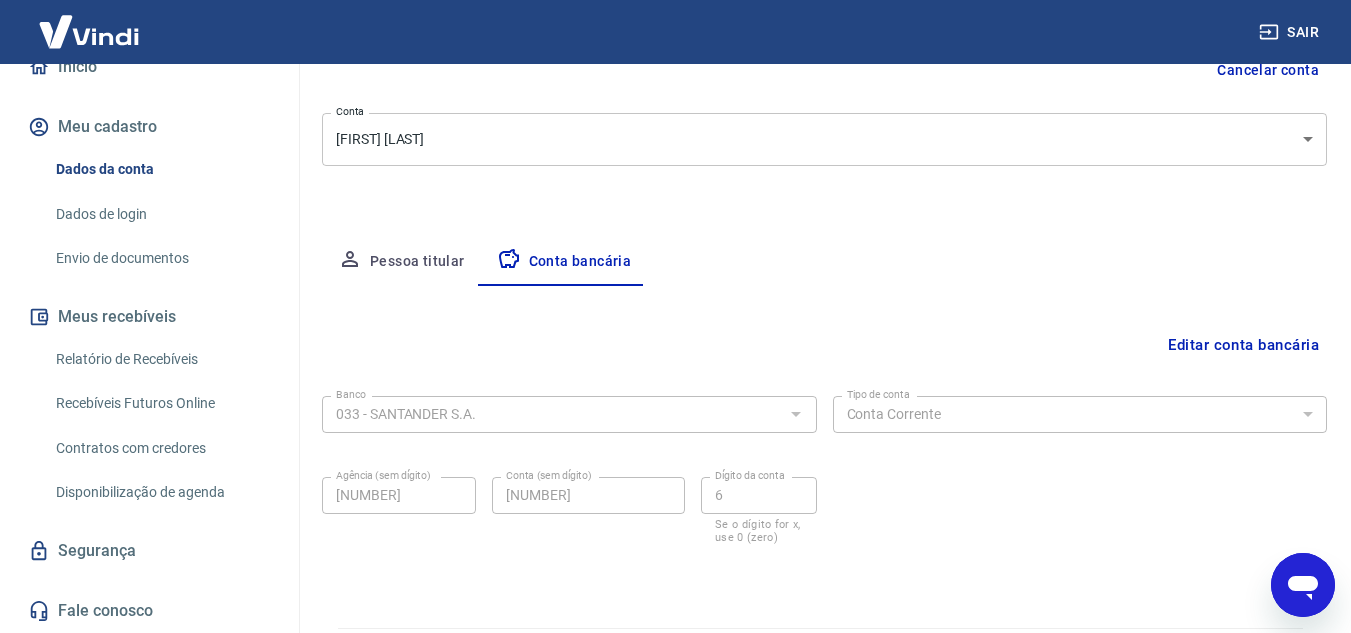 scroll, scrollTop: 278, scrollLeft: 0, axis: vertical 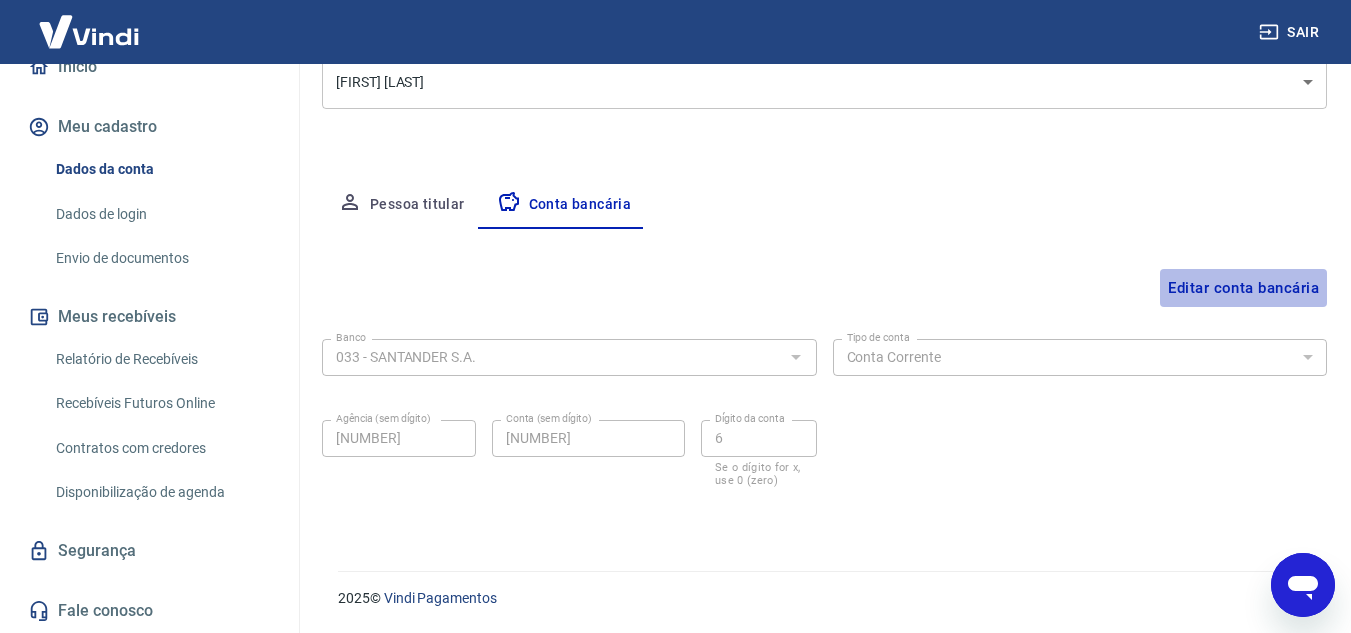 click on "Editar conta bancária" at bounding box center (1243, 288) 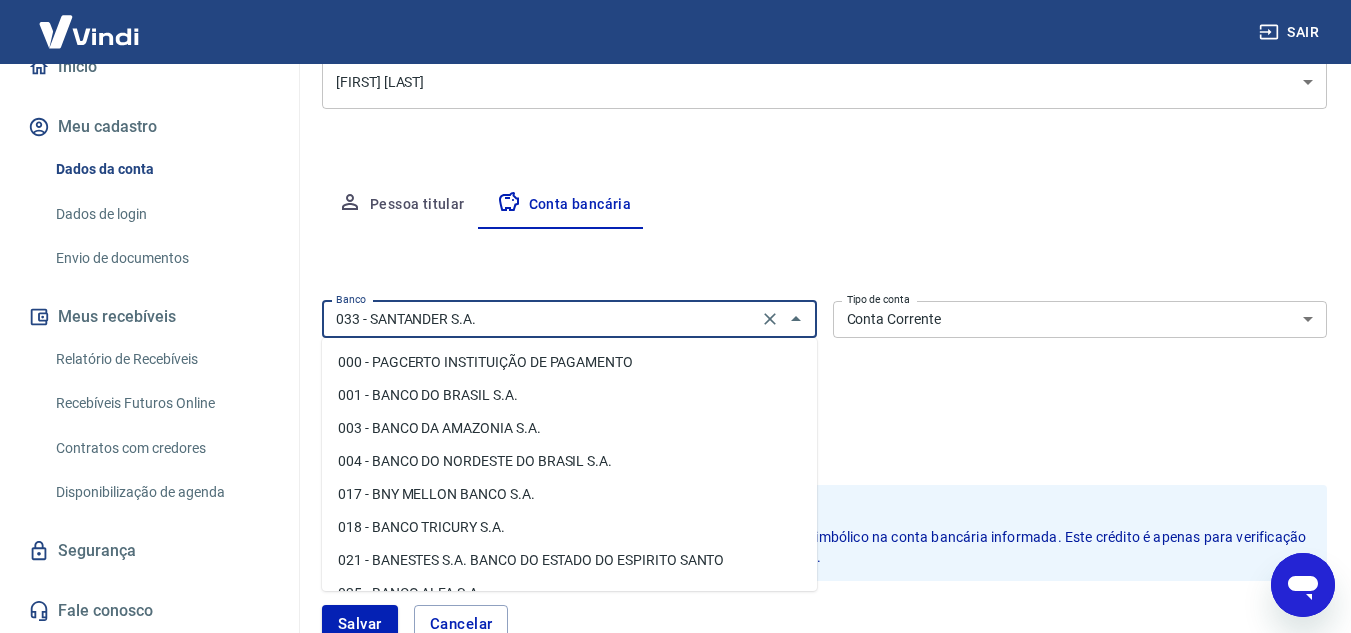 scroll, scrollTop: 52, scrollLeft: 0, axis: vertical 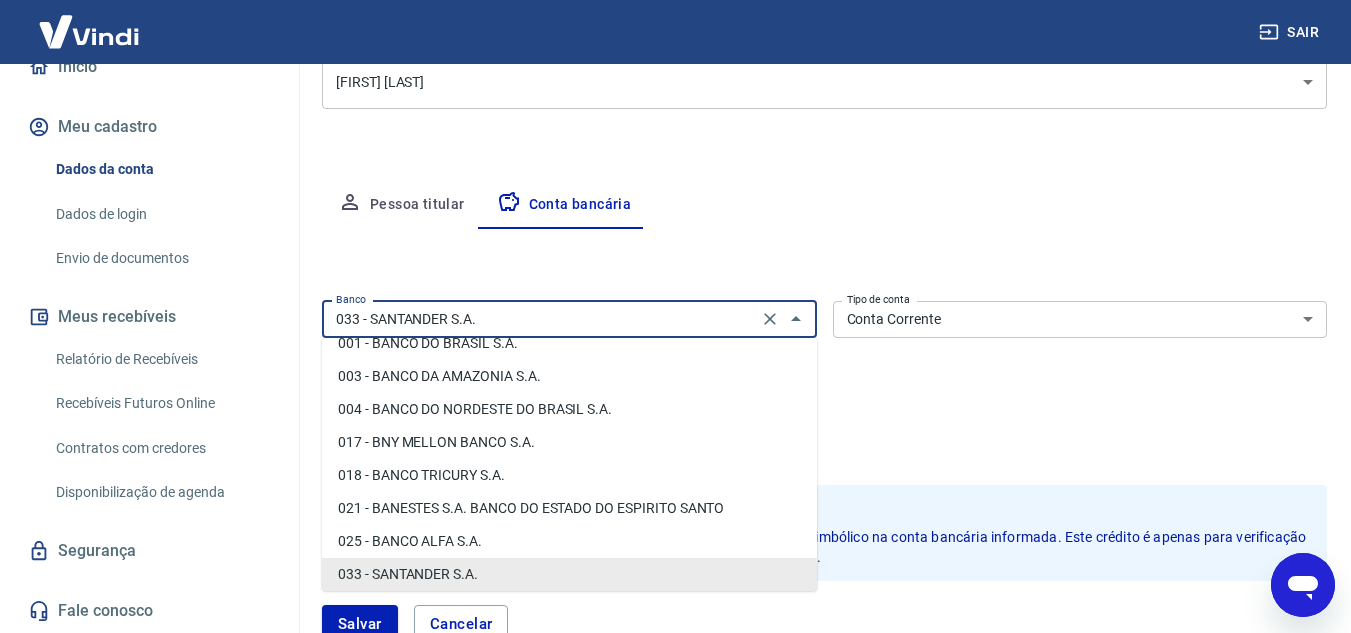 click on "033 - SANTANDER S.A." at bounding box center [540, 319] 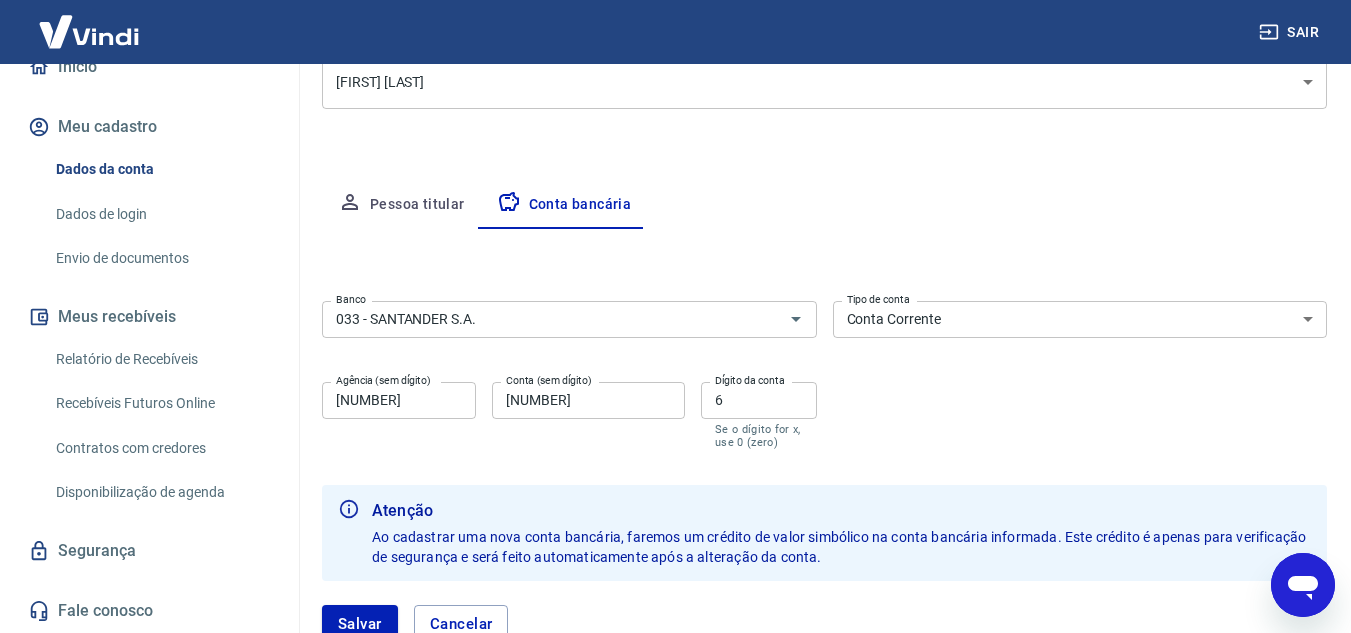 click on "Editar conta bancária Banco 033 - SANTANDER S.A. Banco Tipo de conta Conta Corrente Conta Poupança Tipo de conta Agência (sem dígito) 4048 Agência (sem dígito) Conta (sem dígito) 13004718 Conta (sem dígito) Dígito da conta 6 Dígito da conta Se o dígito for x, use 0 (zero) Atenção Ao cadastrar uma nova conta bancária, faremos um crédito de valor simbólico na conta bancária informada. Este crédito é apenas para verificação de segurança e será feito automaticamente após a alteração da conta. Salvar Cancelar" at bounding box center (824, 448) 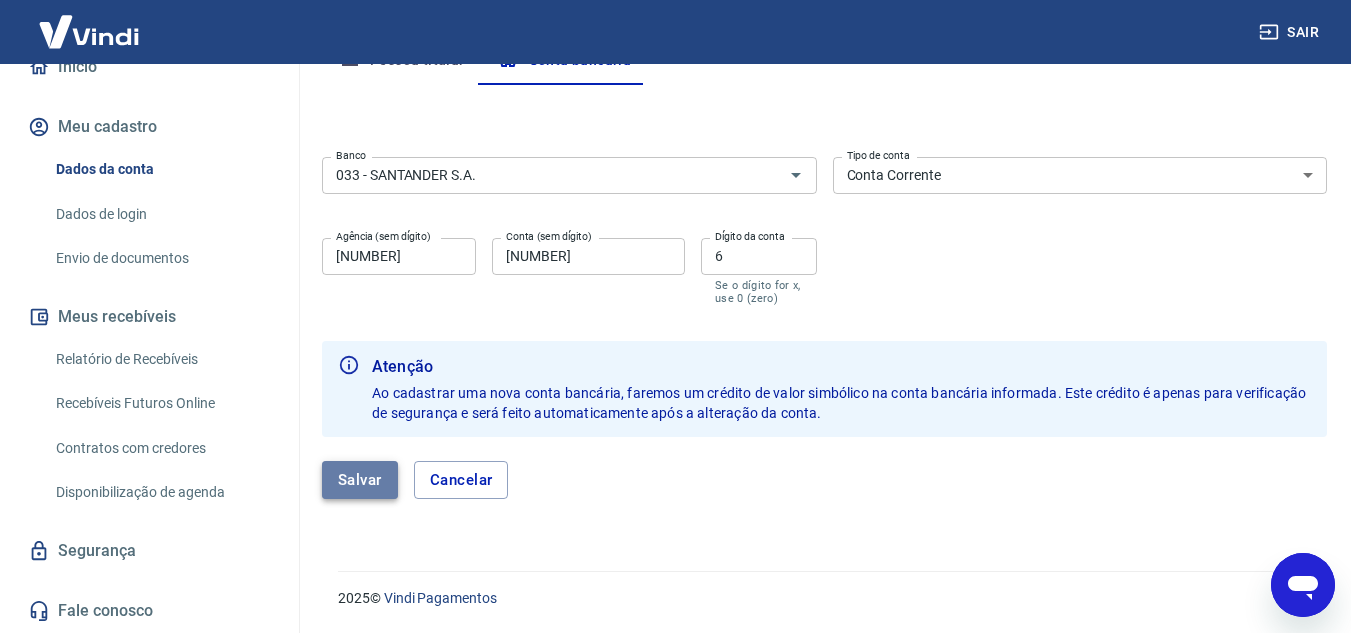 click on "Salvar" at bounding box center (360, 480) 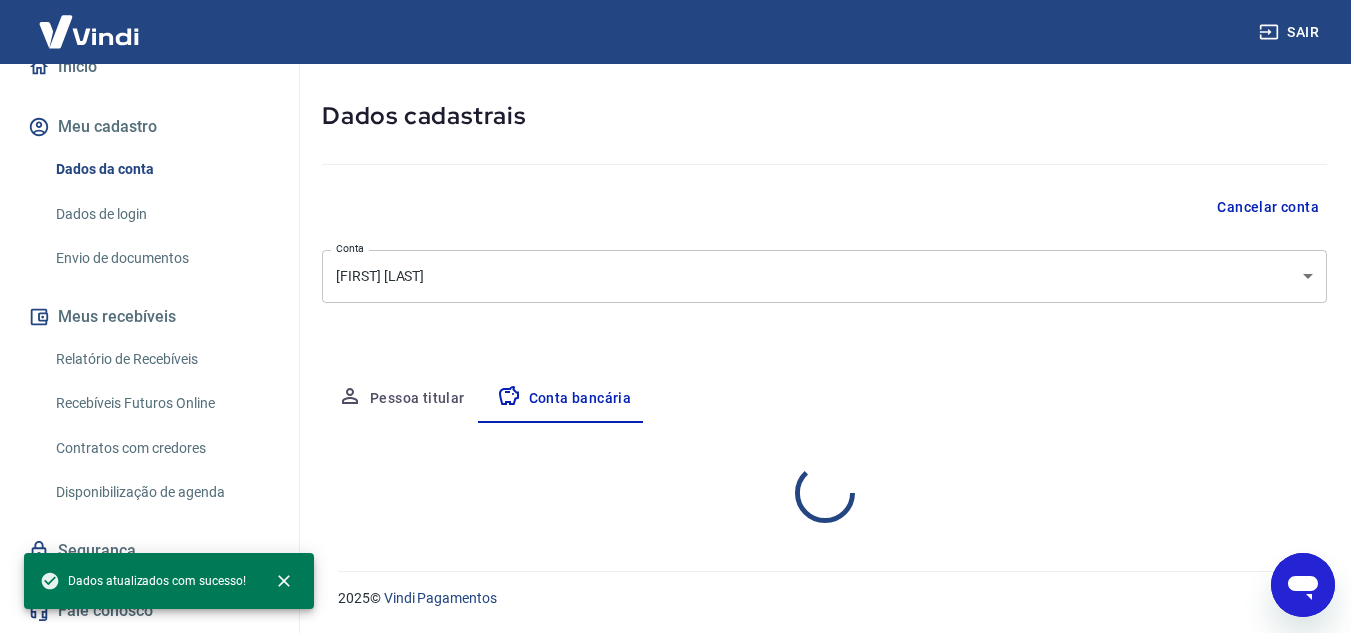 scroll, scrollTop: 278, scrollLeft: 0, axis: vertical 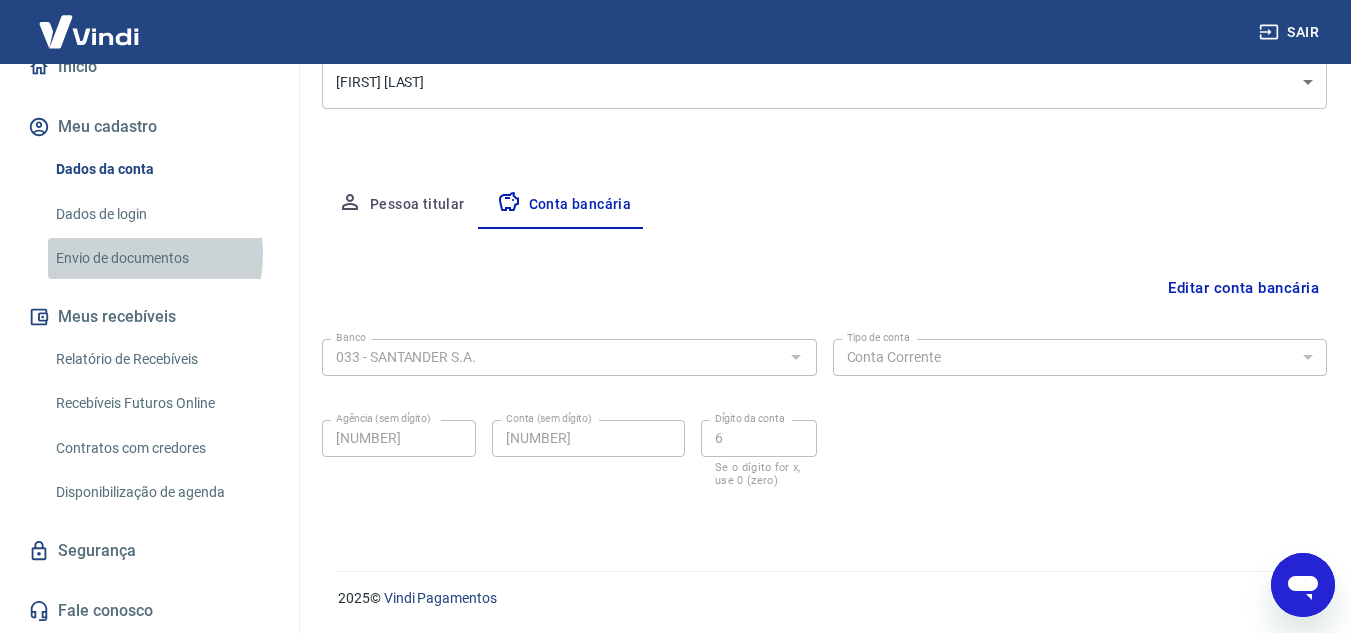 click on "Envio de documentos" at bounding box center [161, 258] 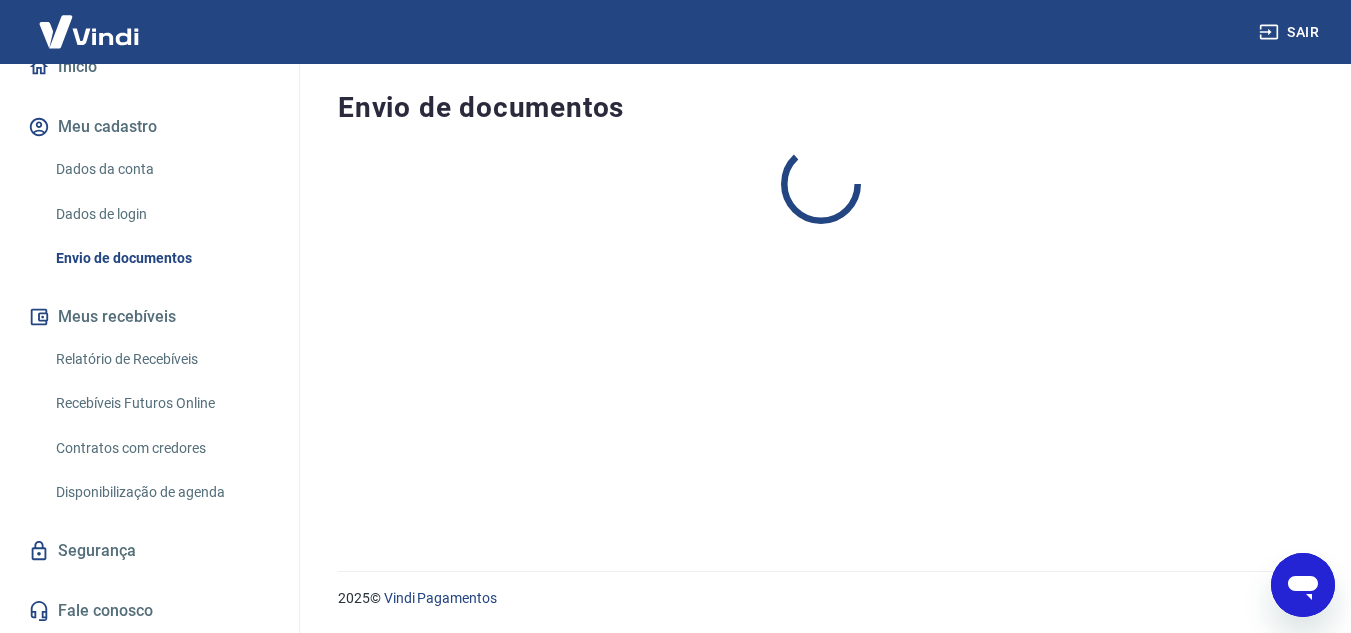 scroll, scrollTop: 0, scrollLeft: 0, axis: both 